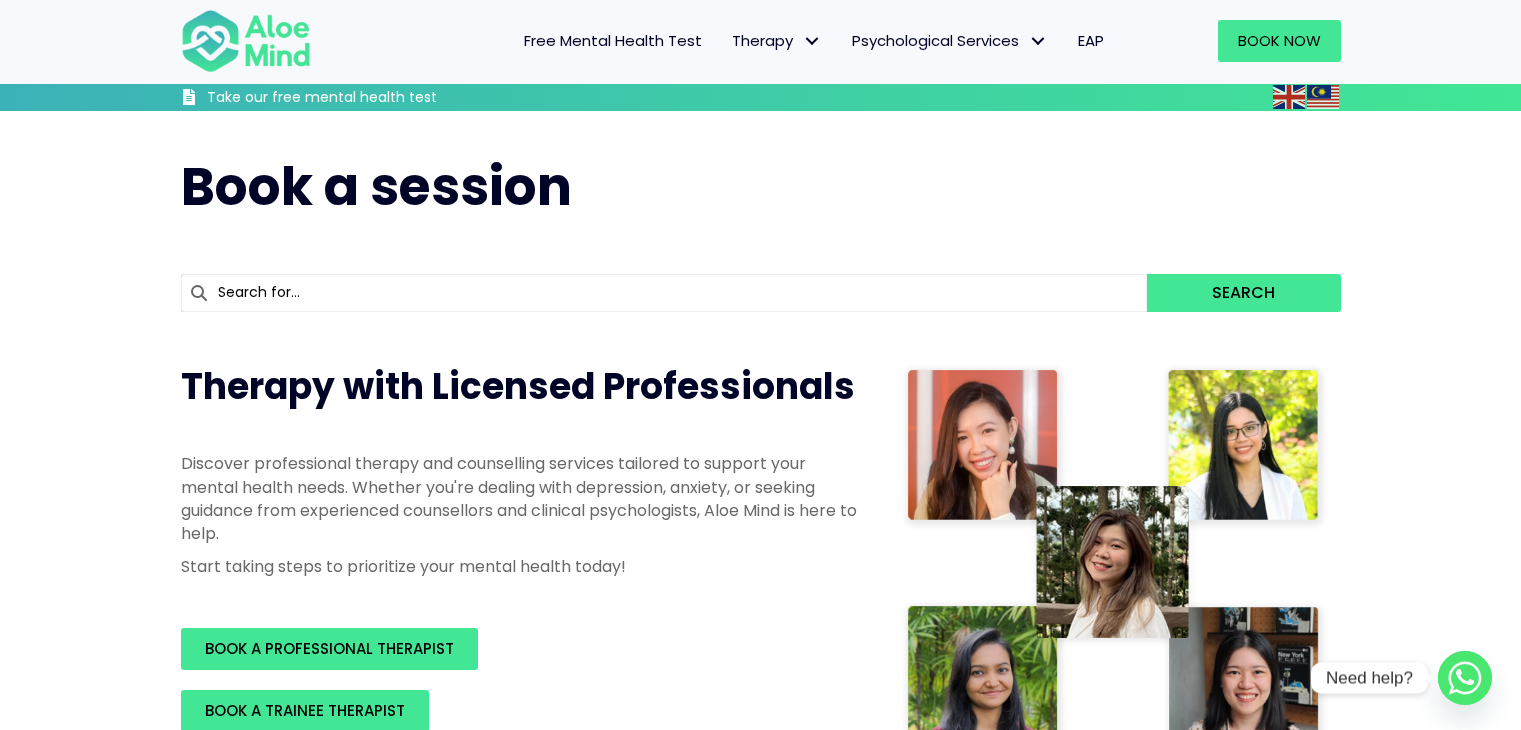 scroll, scrollTop: 284, scrollLeft: 0, axis: vertical 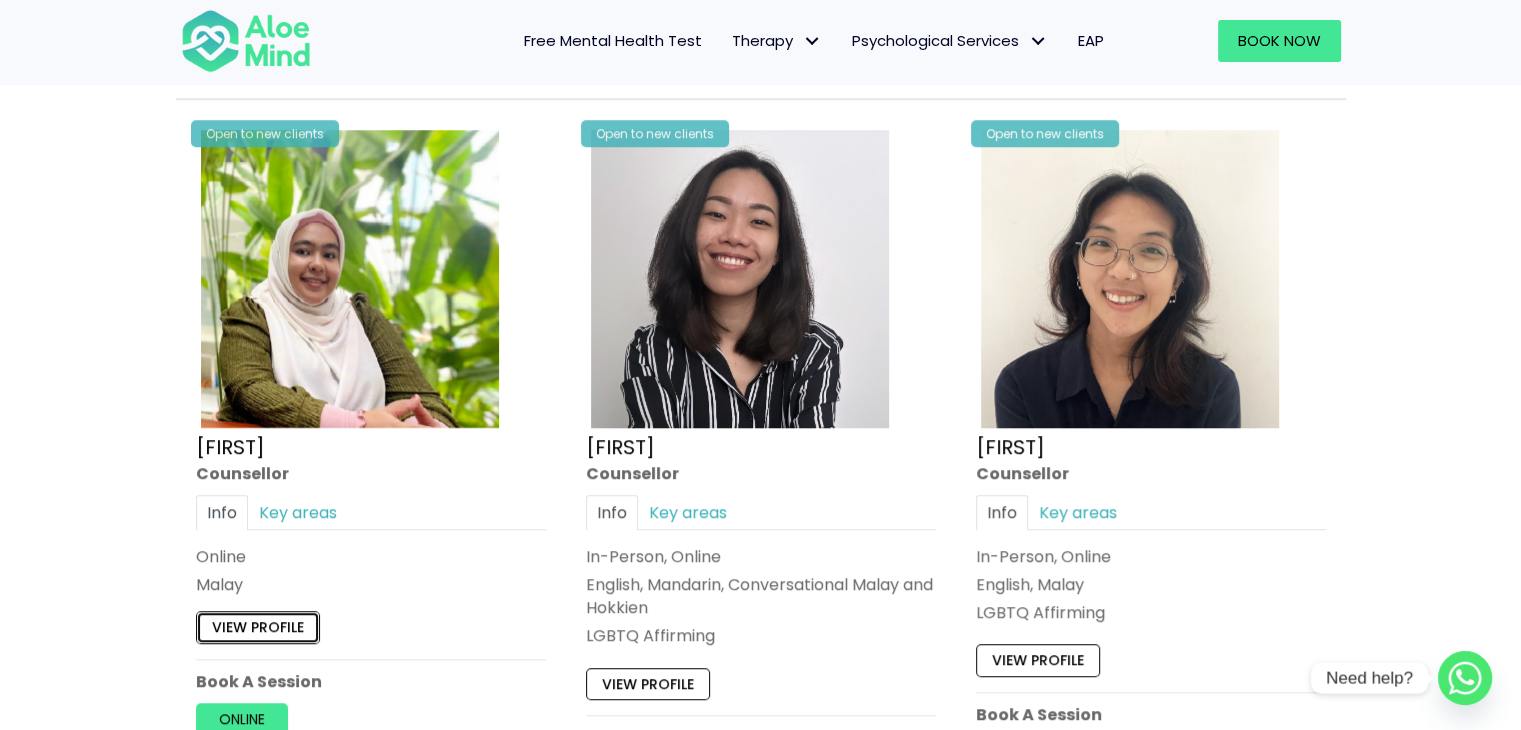 click on "View profile" at bounding box center (258, 628) 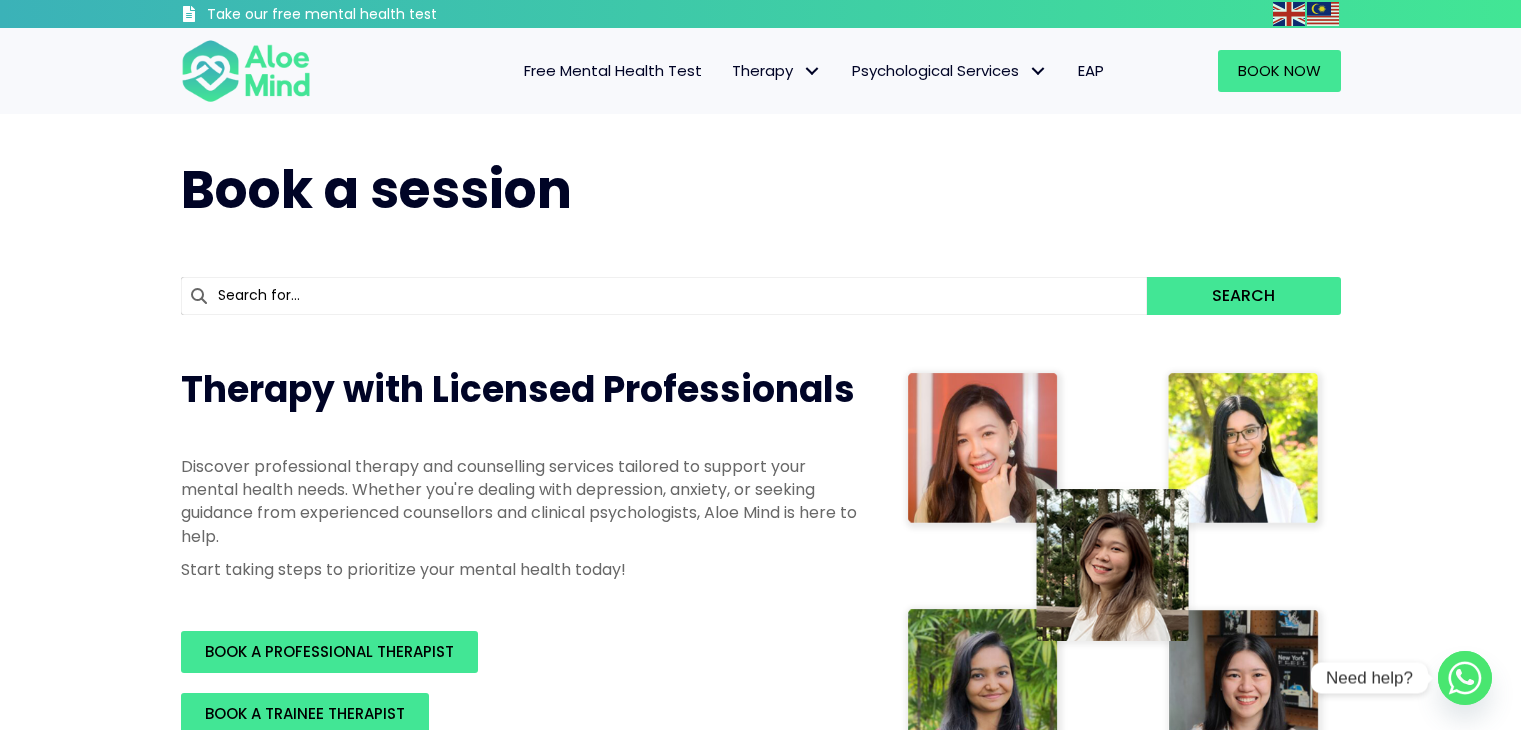 scroll, scrollTop: 0, scrollLeft: 0, axis: both 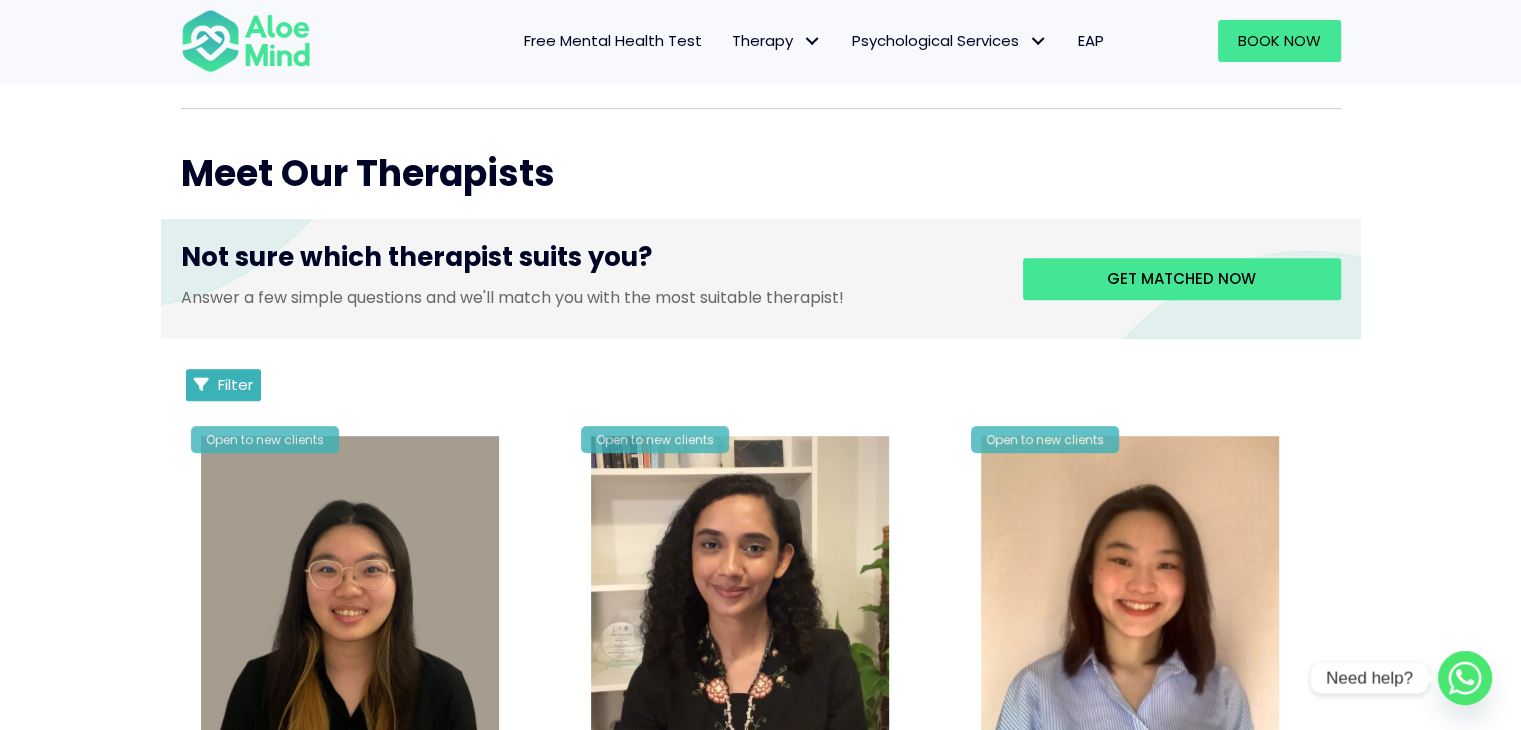 click at bounding box center [201, 384] 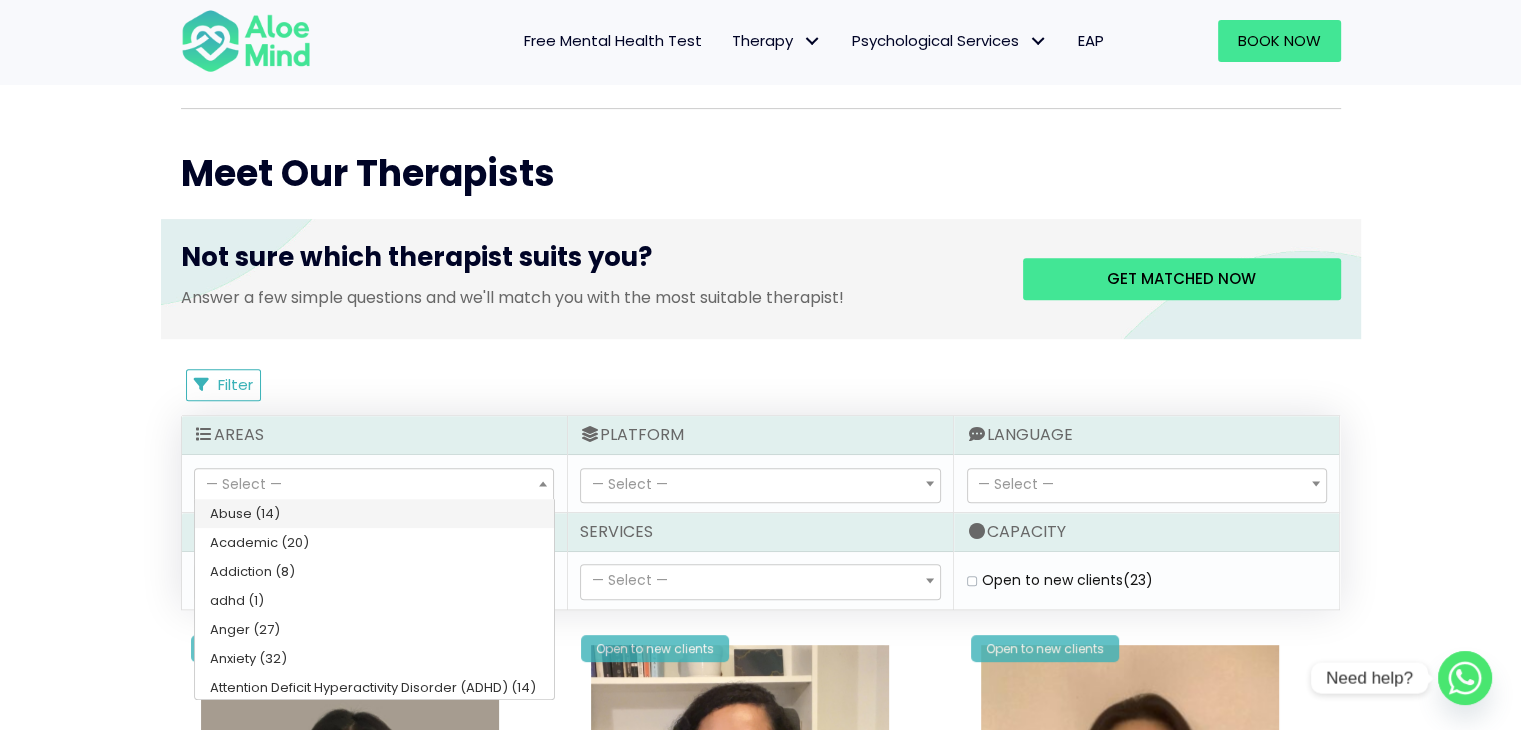 click on "— Select —" at bounding box center (374, 486) 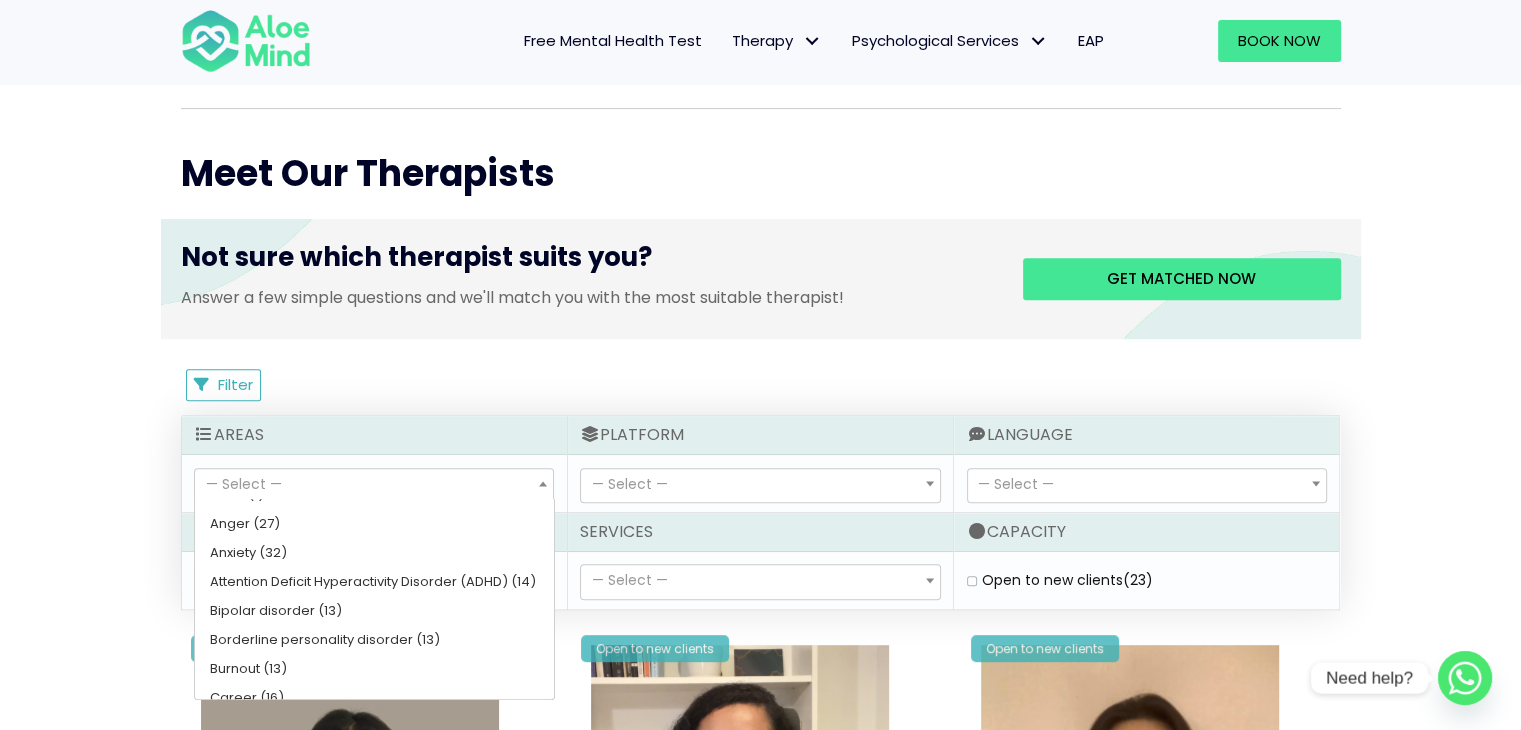 scroll, scrollTop: 0, scrollLeft: 0, axis: both 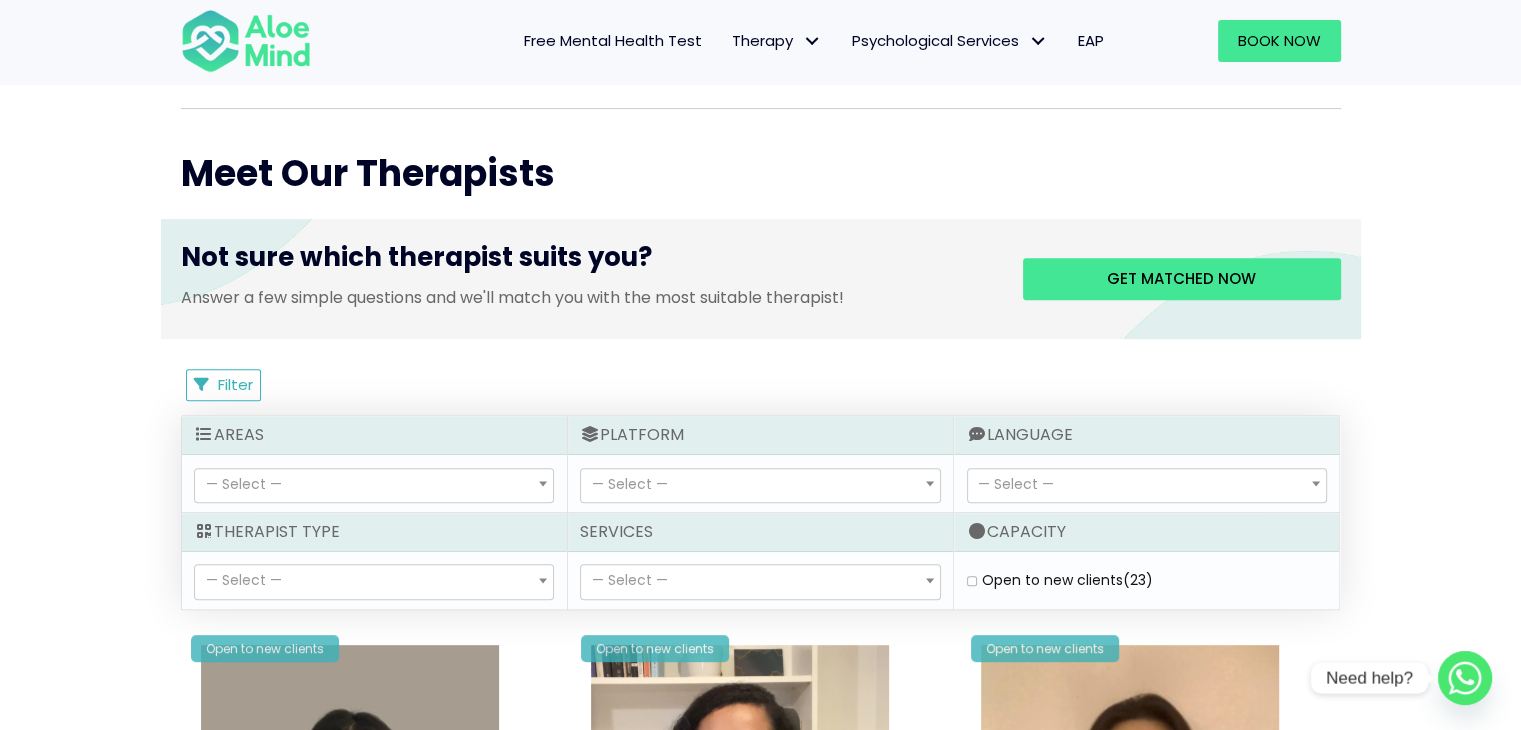 click on "Filter
Filter
Sort by: Newclient (desc) Listing Description
Newclient
Areas
— Select —
Abuse (14)
Academic (20)
Addiction (8)
adhd (1)
Anger (27)
Anxiety (32)
Attention Deficit Hyperactivity Disorder (ADHD) (14)
Bipolar disorder (13)
Borderline personality disorder (13)
Burnout (13)
Career (16)
Career I treat... (0)
Couple therapy (5)
Depression (31)
Eating disorders (10)
Eczema and Obesity with underlying mental health challenges (1)
Existential Concerns (1)
Family (15)
Grief (24)
Hair Pulling Behavior (1)
Interpersonal issues (29)
LGBTQ (15)
Major Depressive Disorder (MDD) (18)
Obsessive Compulsive Disorder (OCD) (15)
Obsessive-compulsive disorder (0)
Panic (21)
Phobias (15)
Post-Traumatic Stress Disorder (PTSD) (16)
Posttraumatic stress disorder (0)
Procrastination (0) — Select —
Platform
— Select —" at bounding box center (761, 4563) 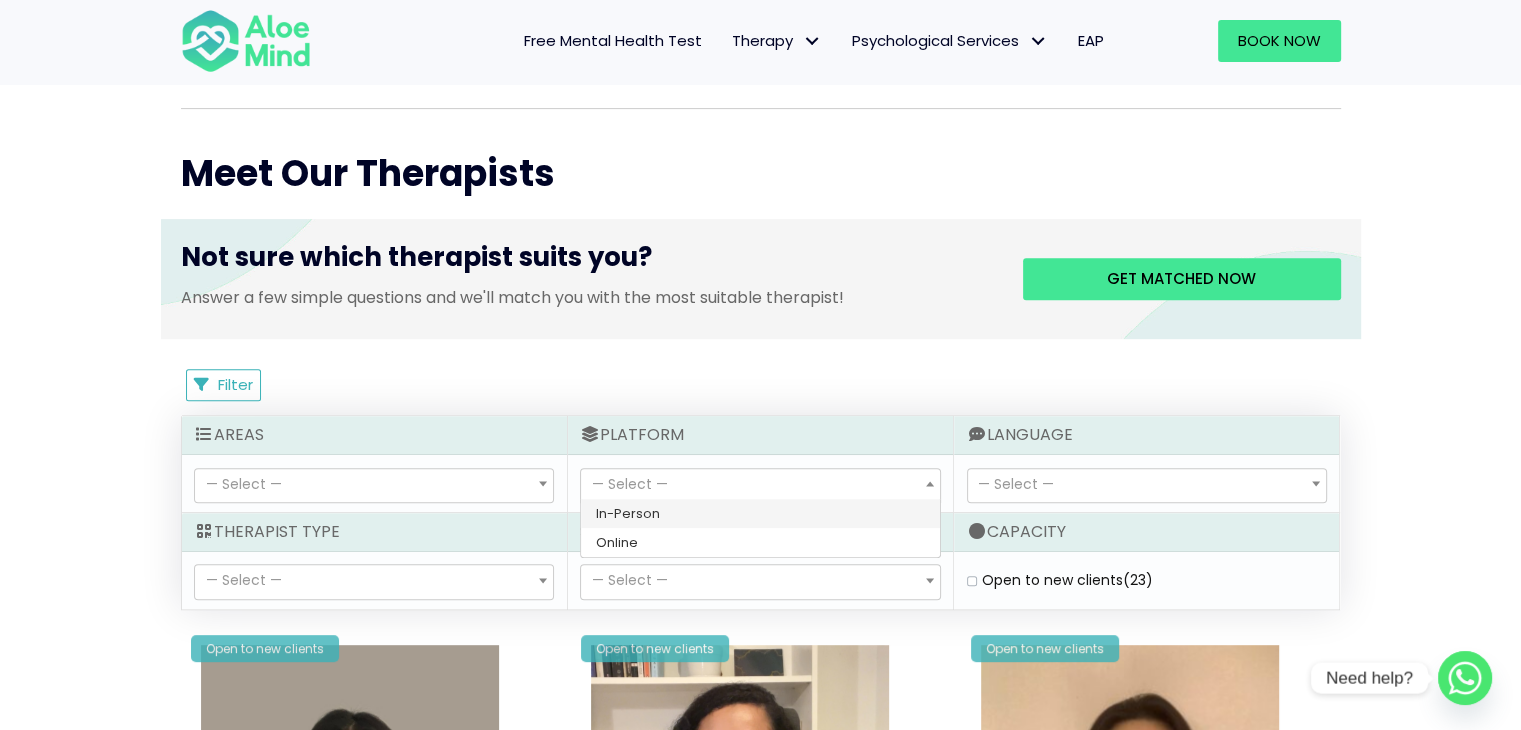 click on "— Select —" at bounding box center [760, 486] 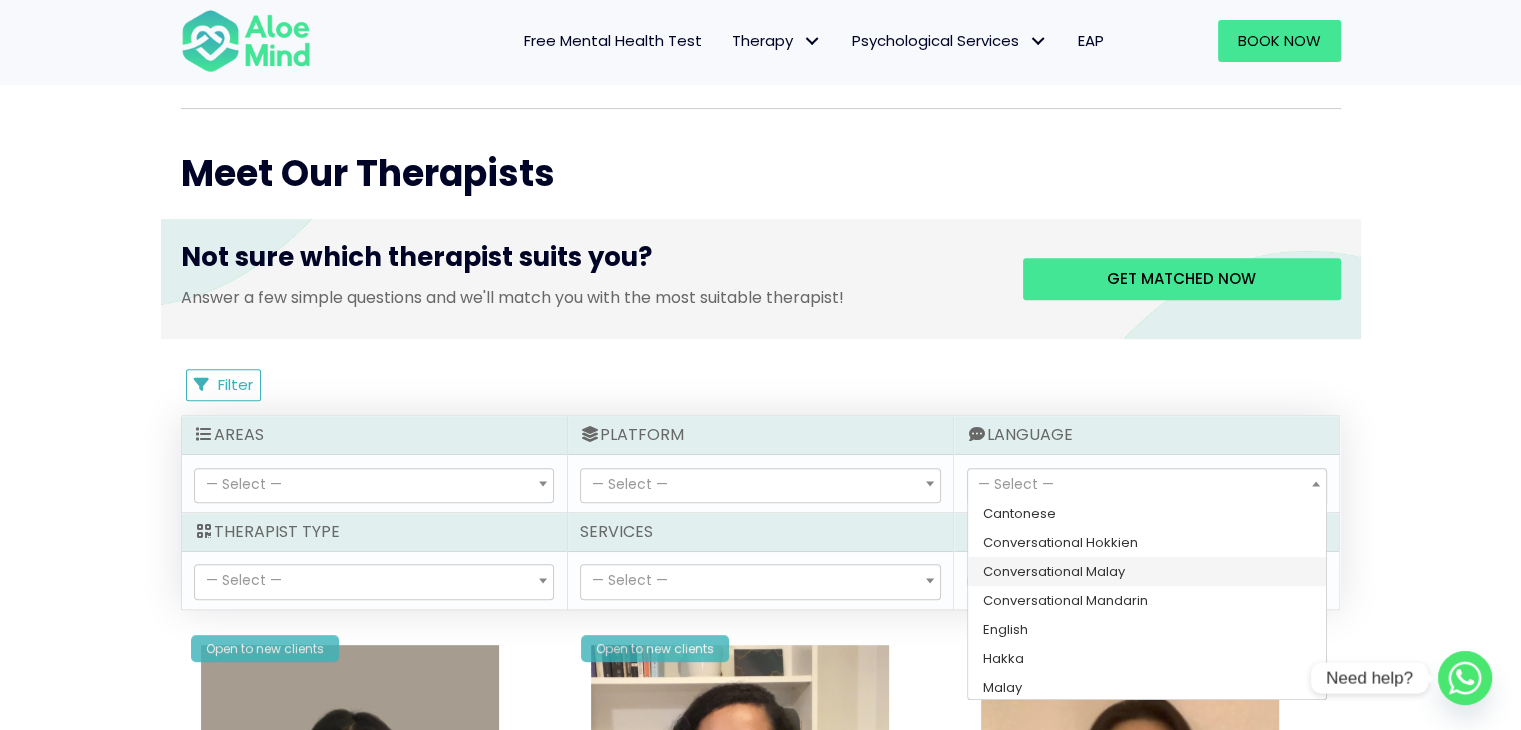 select on "165" 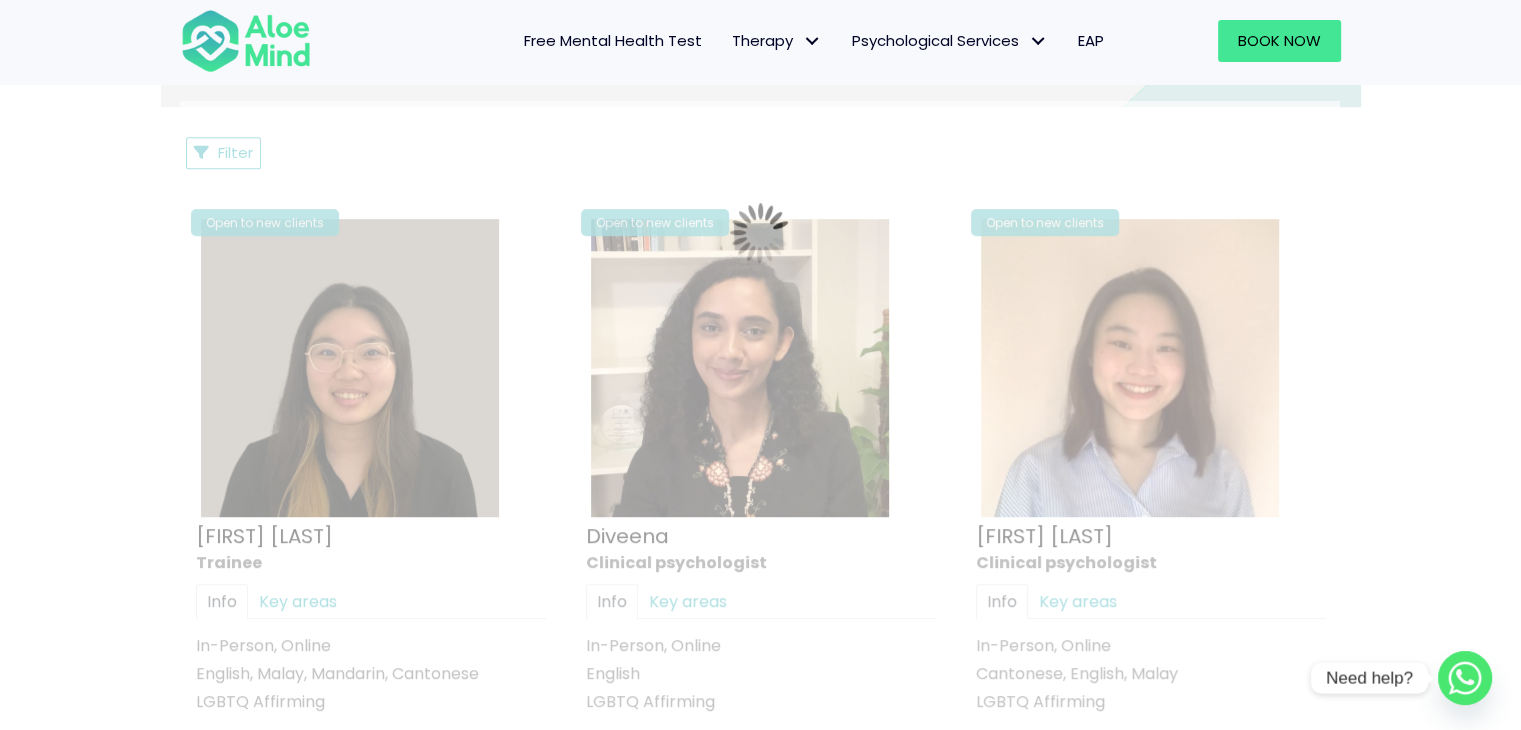 scroll, scrollTop: 1033, scrollLeft: 0, axis: vertical 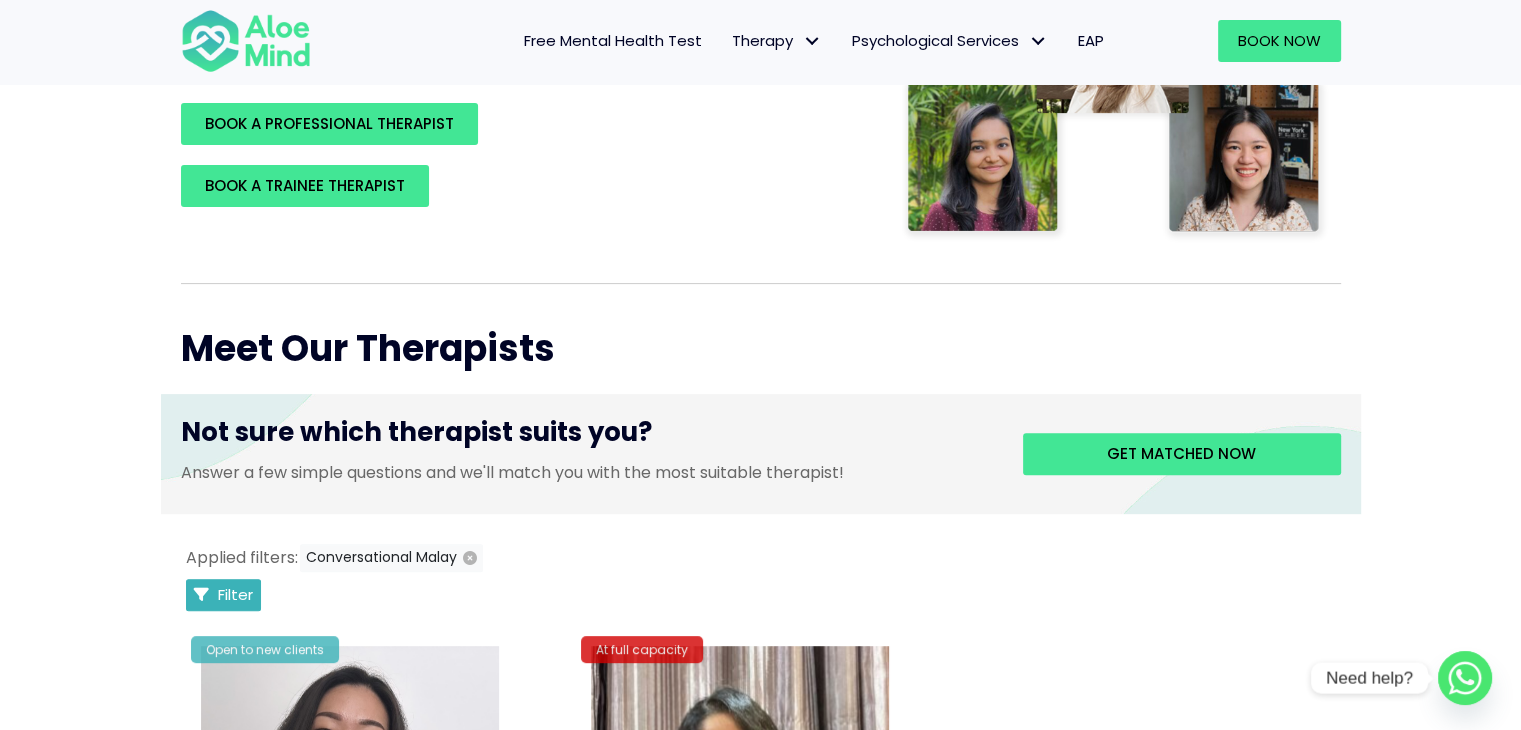 click on "Filter" at bounding box center (235, 594) 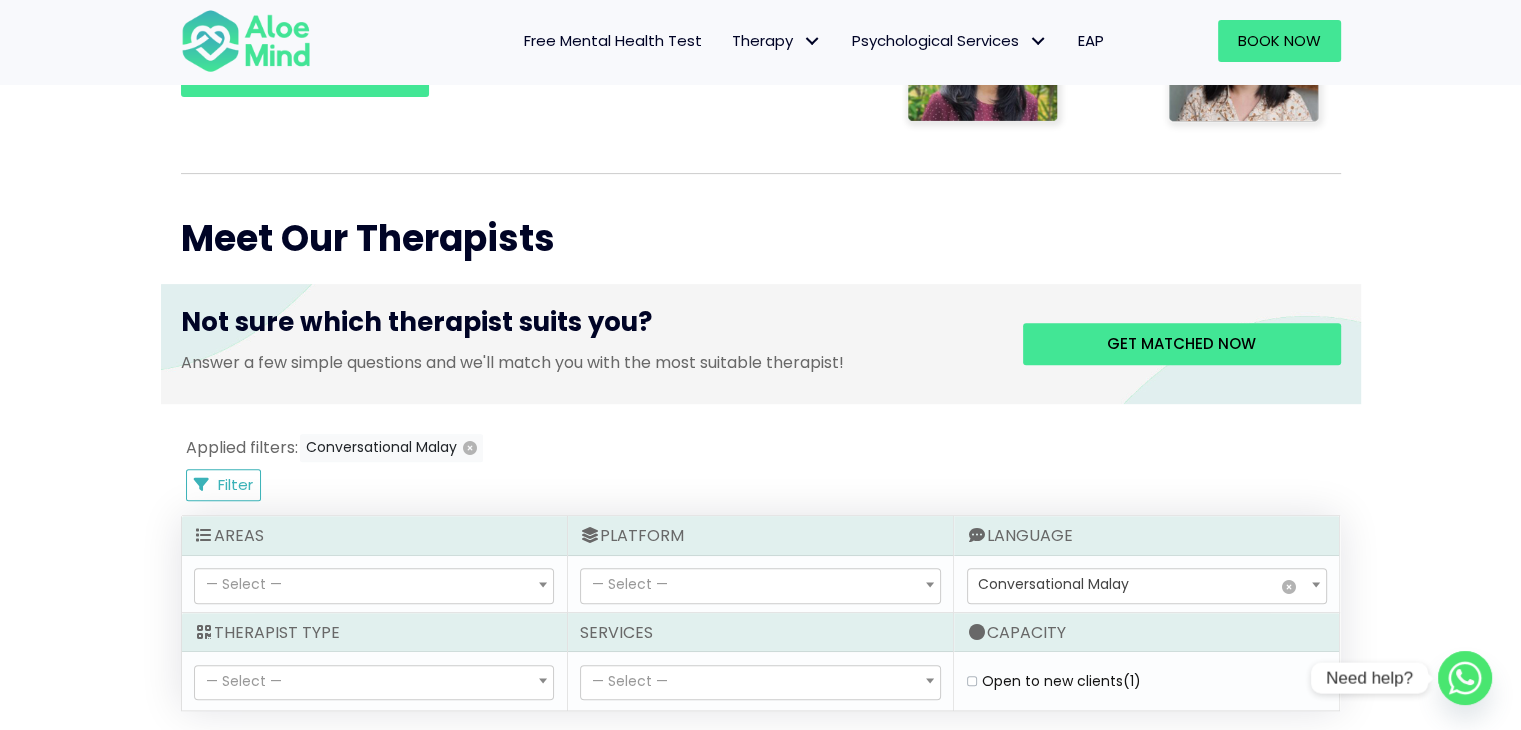 scroll, scrollTop: 633, scrollLeft: 0, axis: vertical 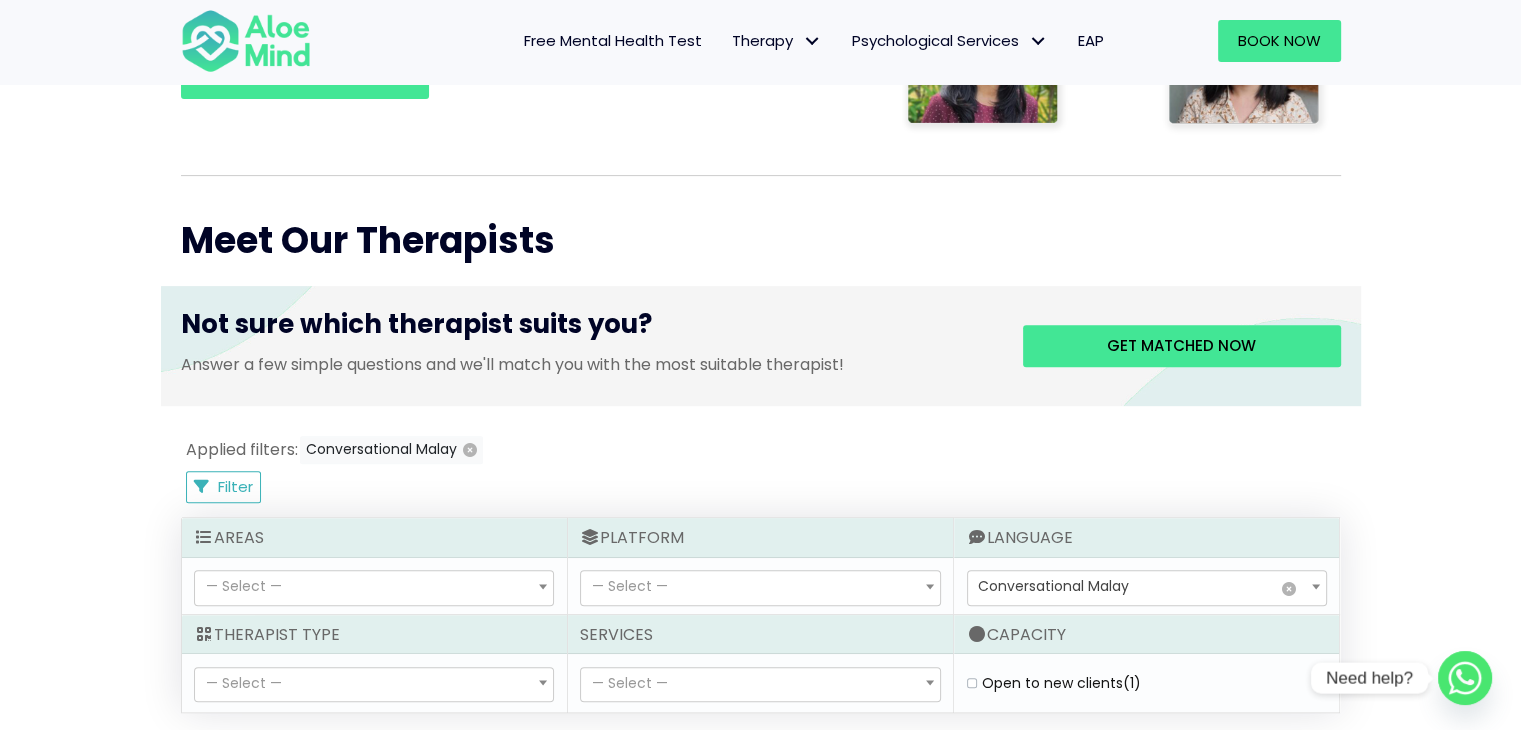 select 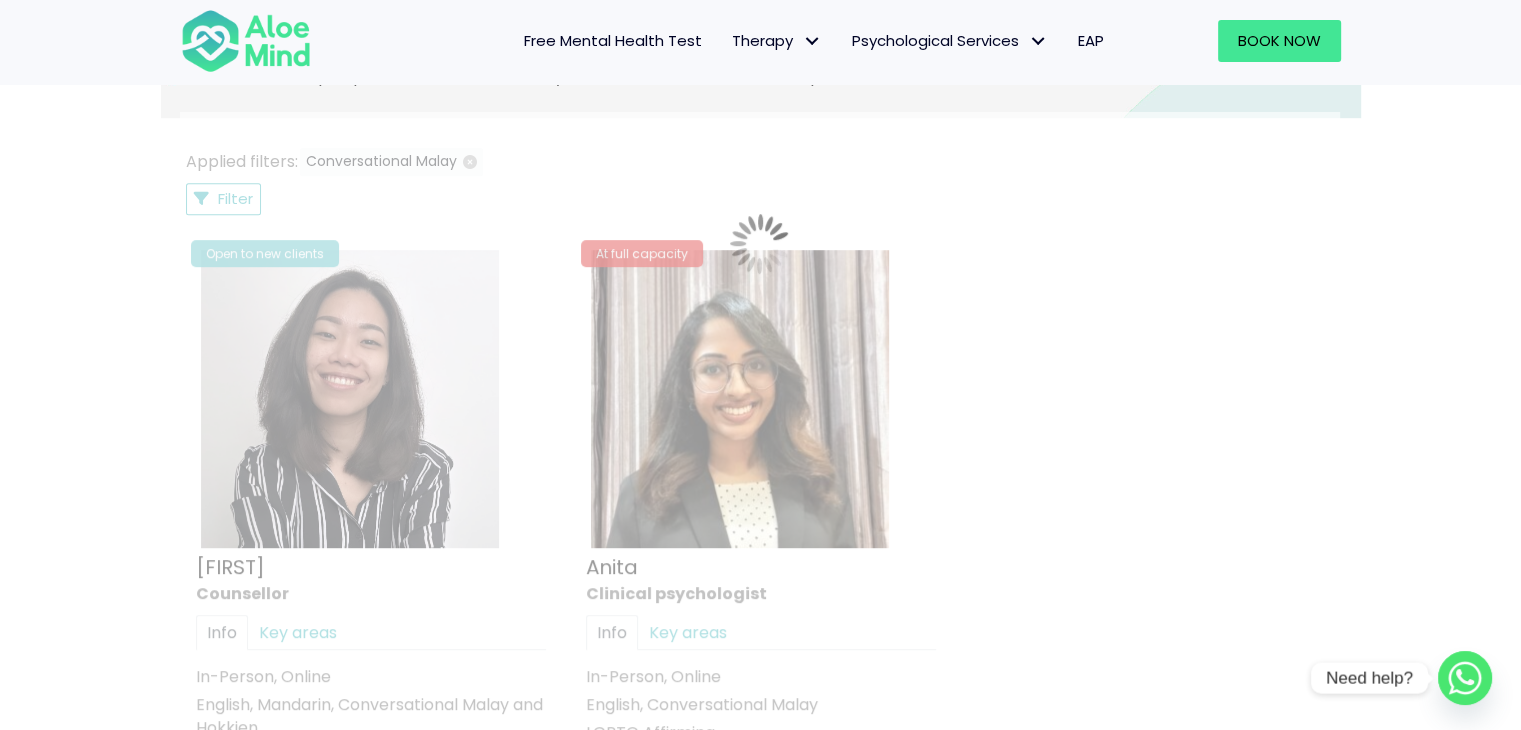 scroll, scrollTop: 1033, scrollLeft: 0, axis: vertical 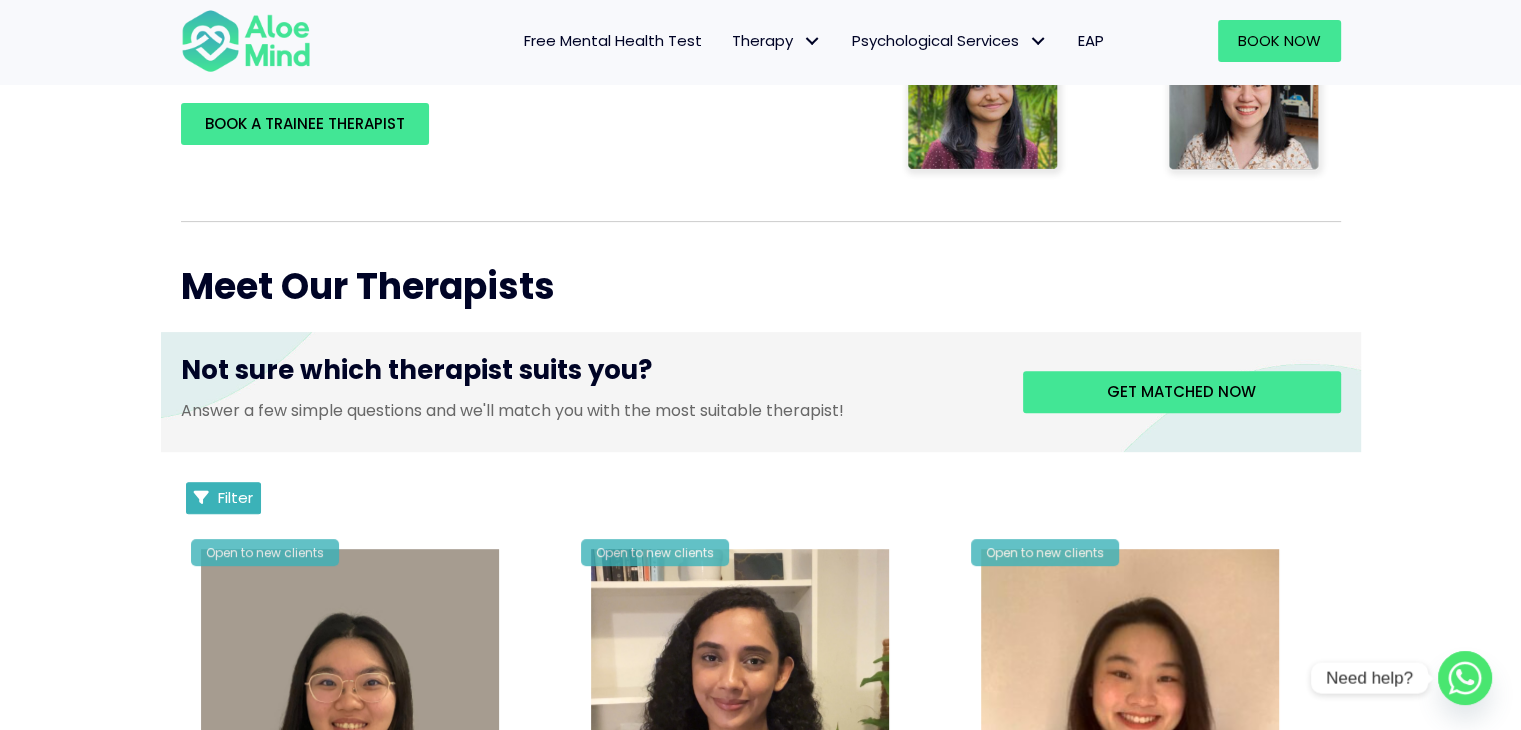 click on "Filter" at bounding box center (224, 498) 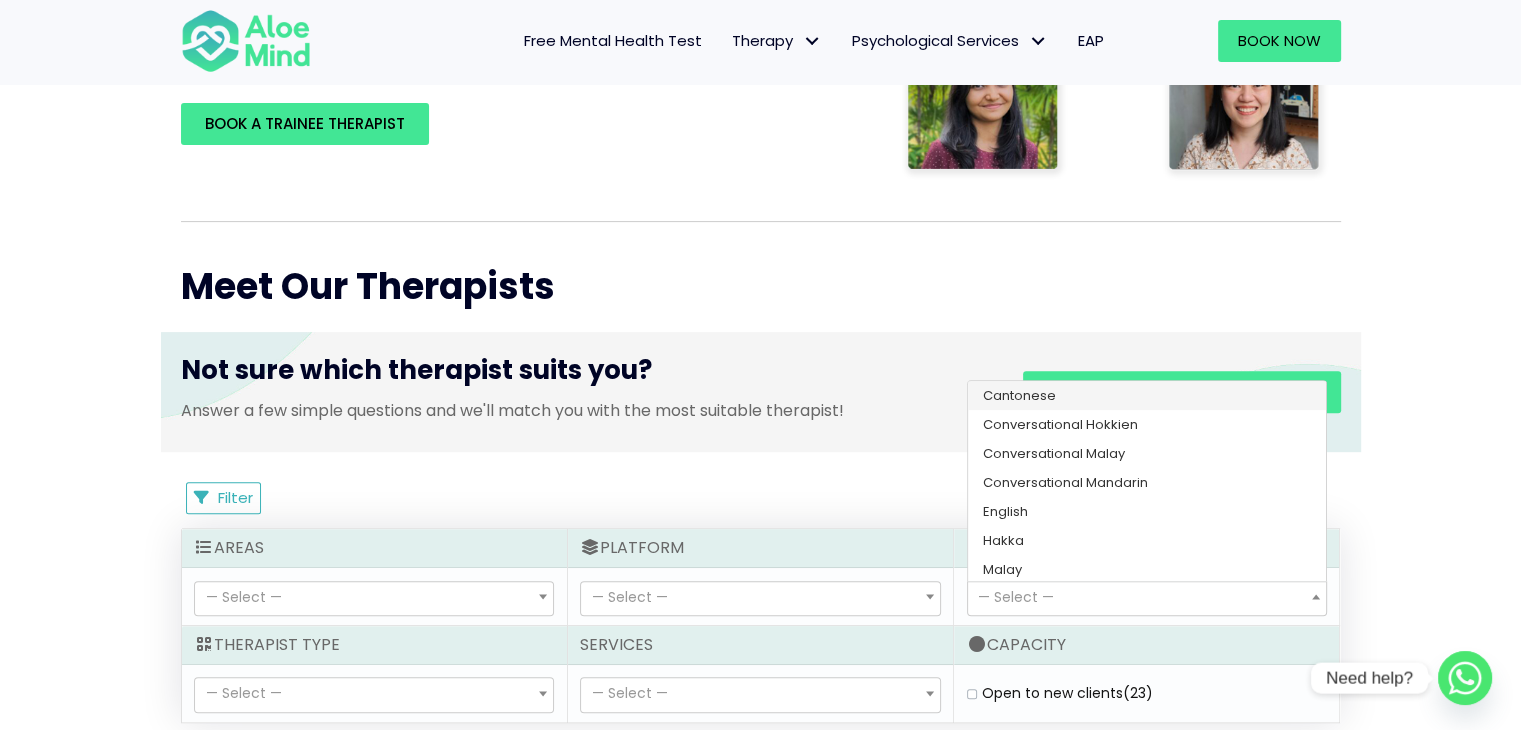 click on "— Select —" at bounding box center [1147, 599] 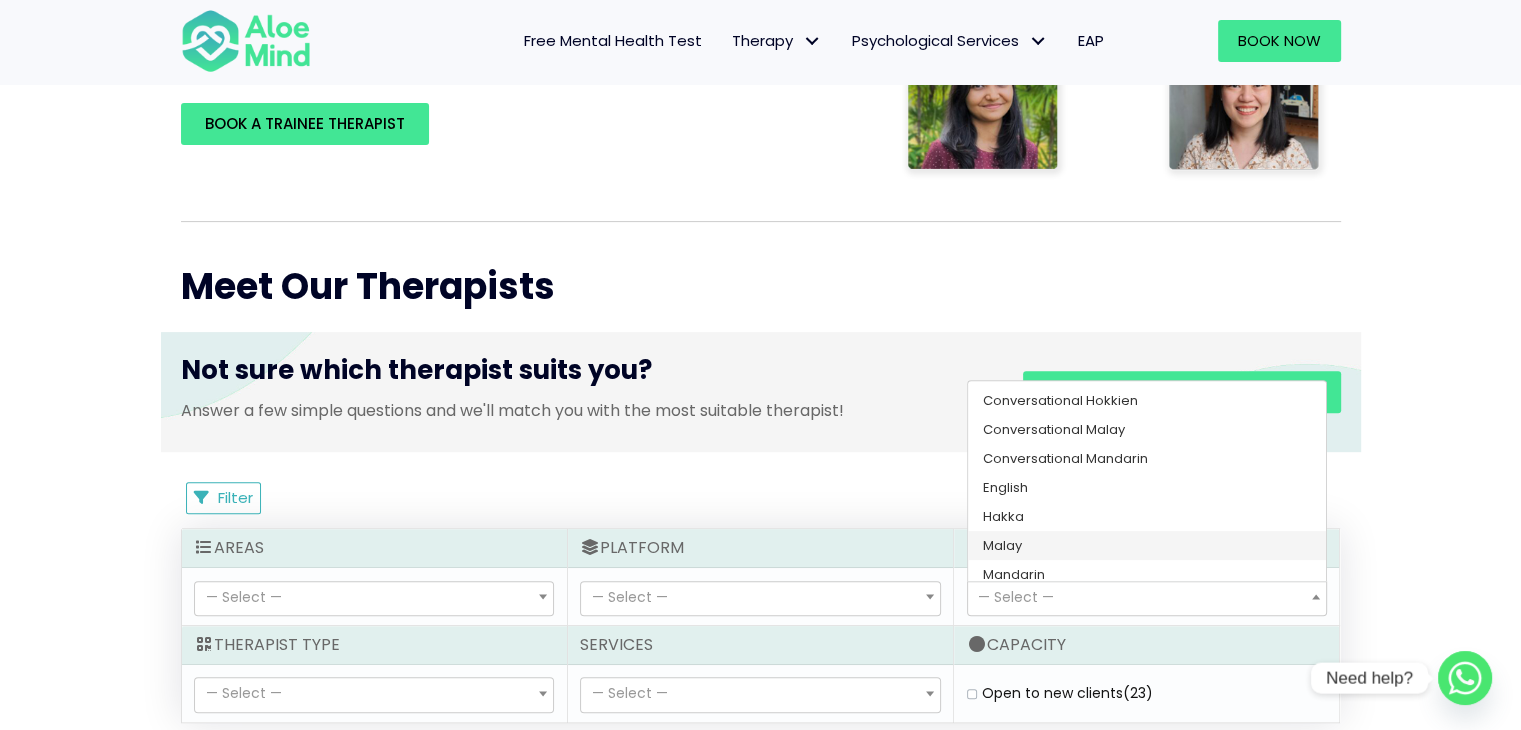 scroll, scrollTop: 60, scrollLeft: 0, axis: vertical 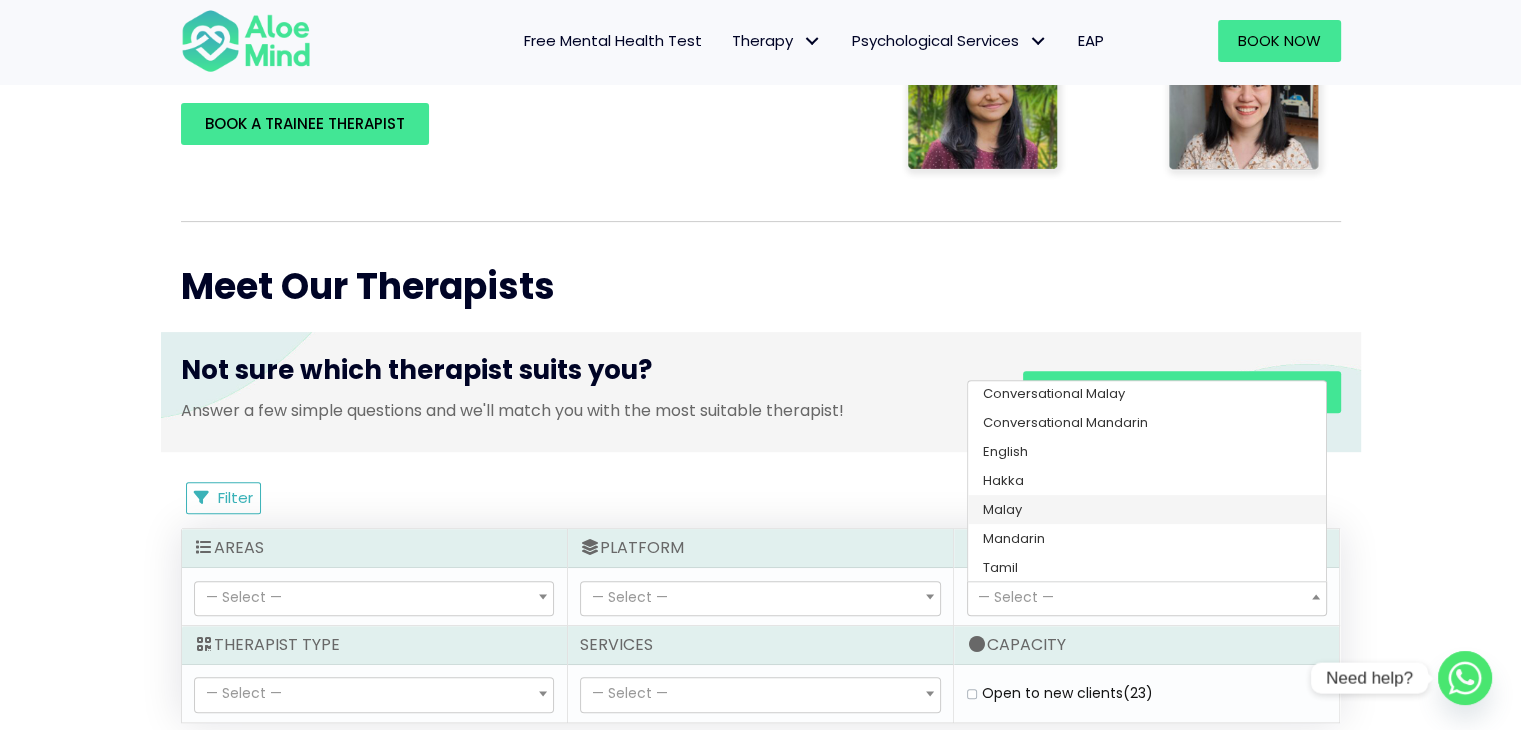select on "141" 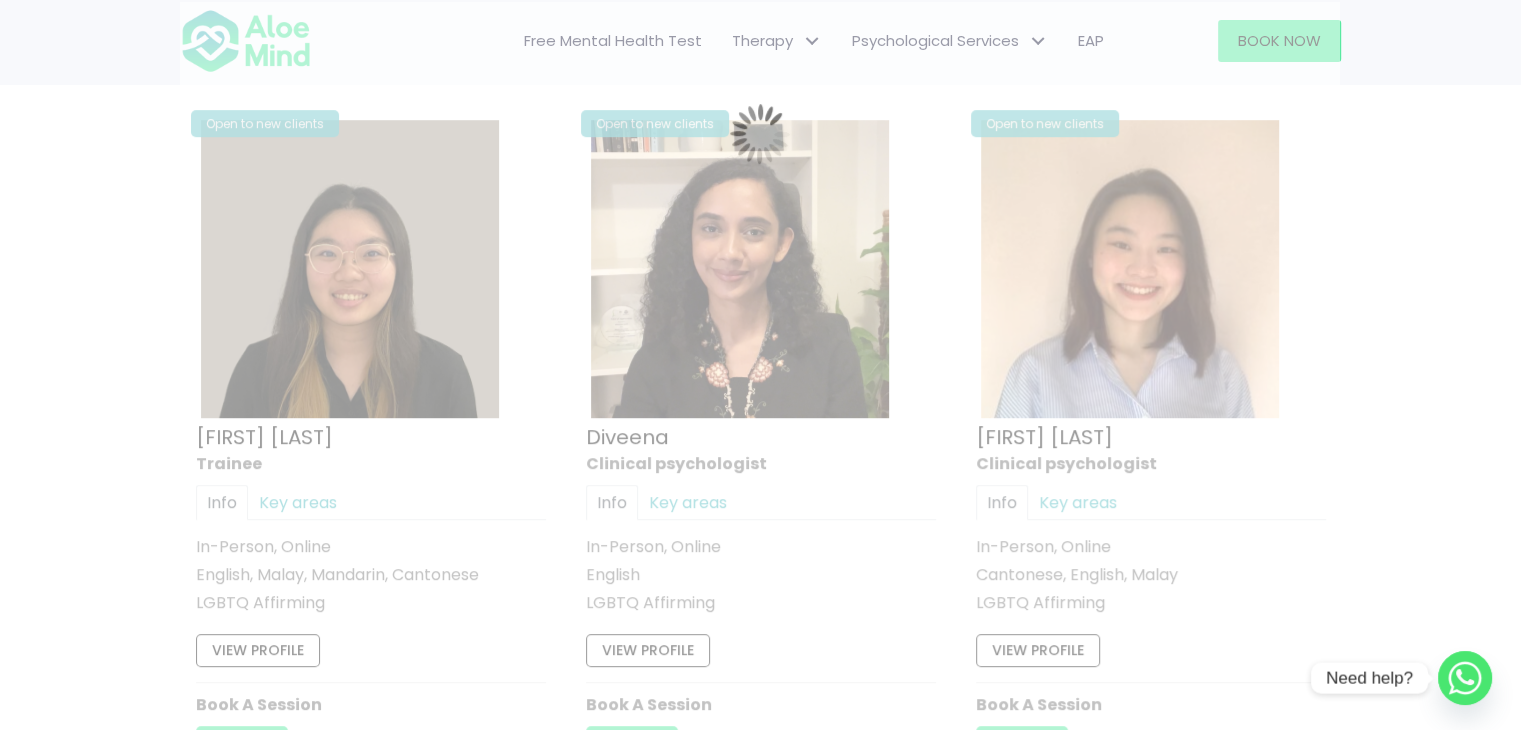 scroll, scrollTop: 1033, scrollLeft: 0, axis: vertical 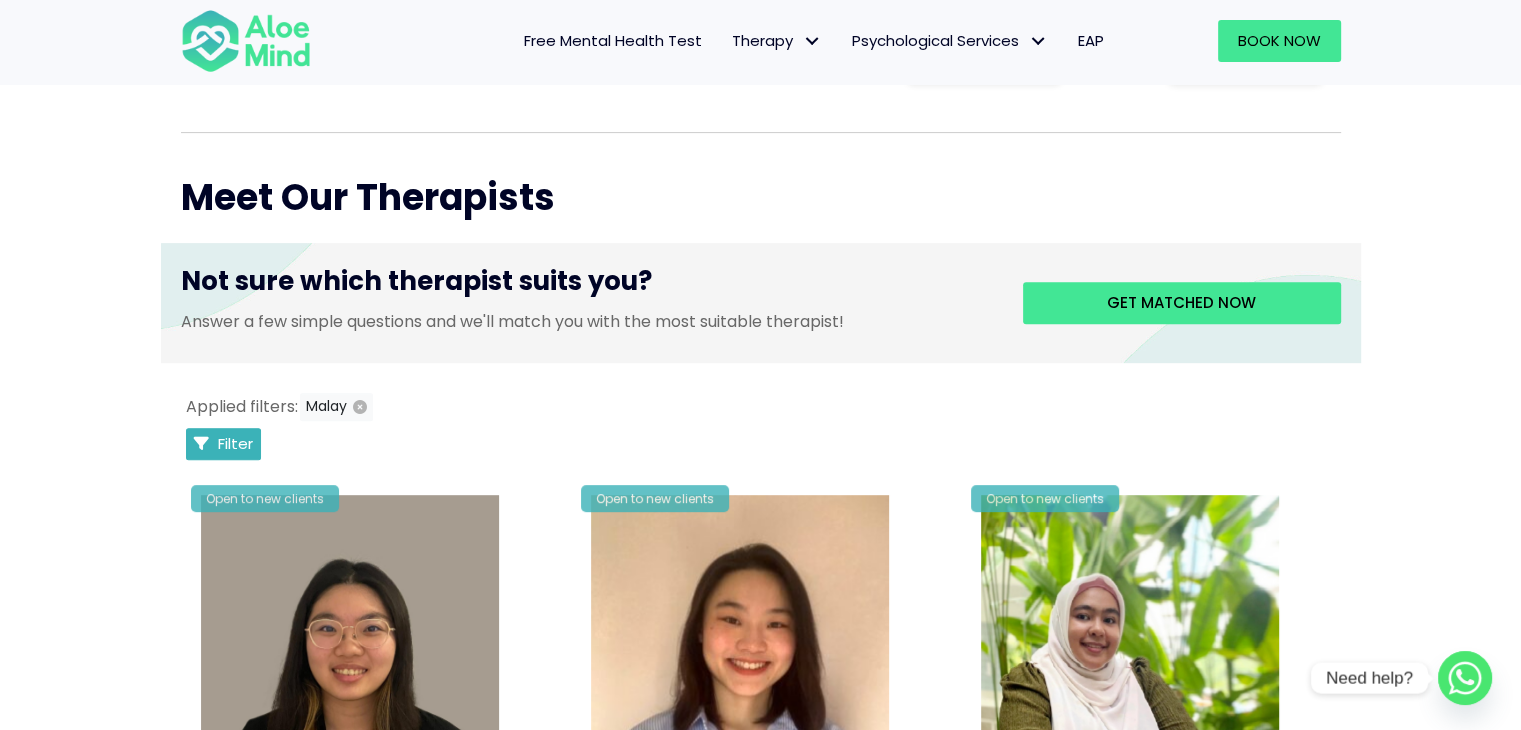 click on "Filter" at bounding box center [224, 444] 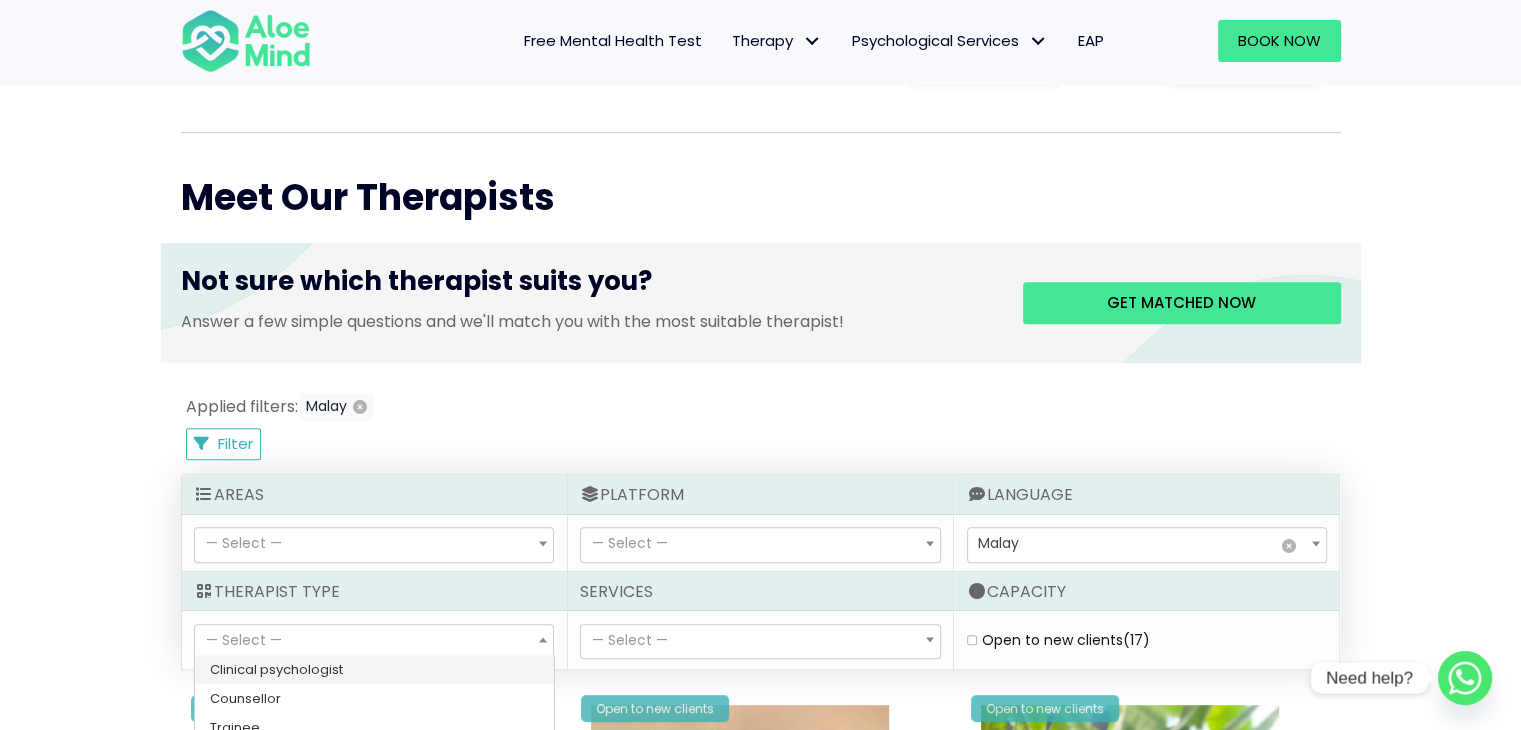 click on "— Select —" at bounding box center (374, 642) 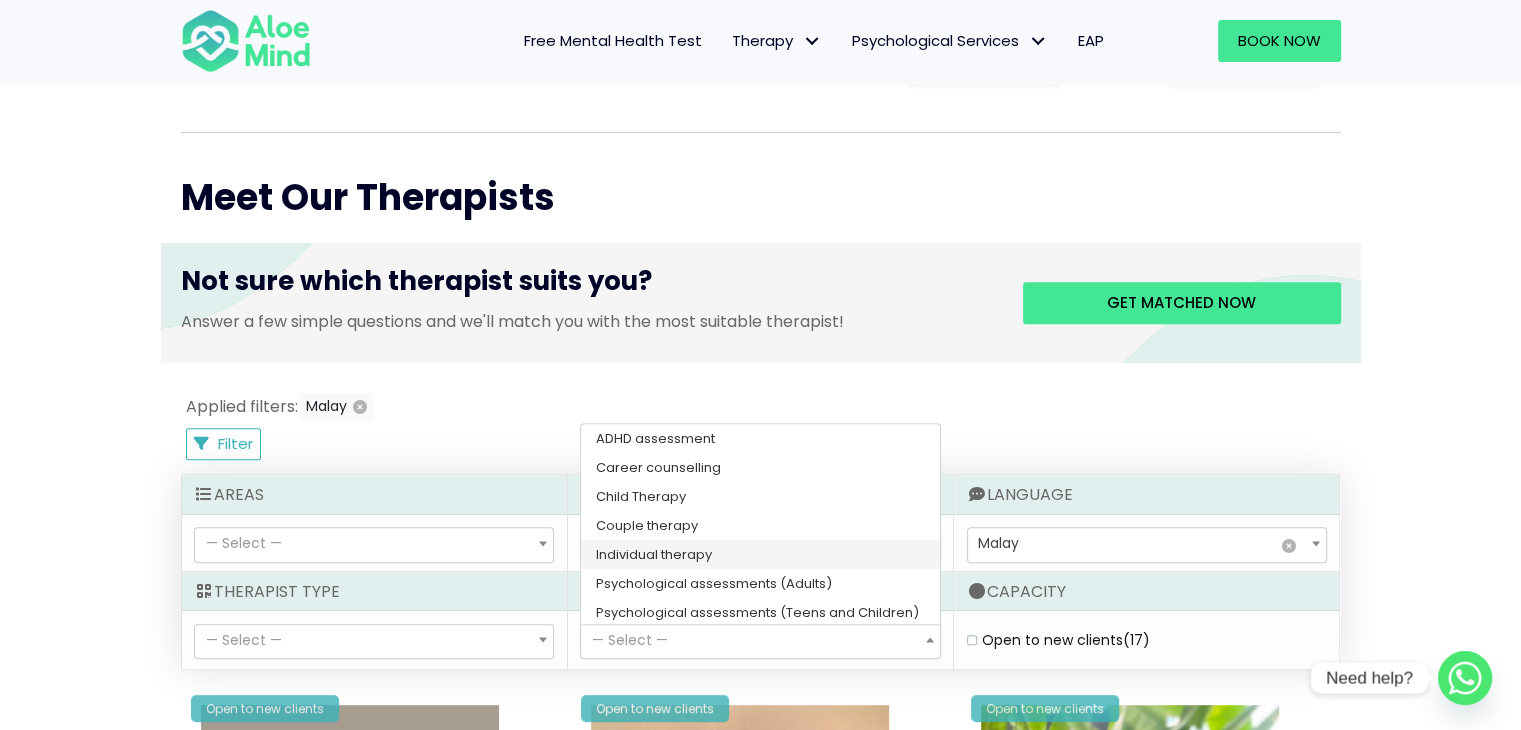 scroll, scrollTop: 32, scrollLeft: 0, axis: vertical 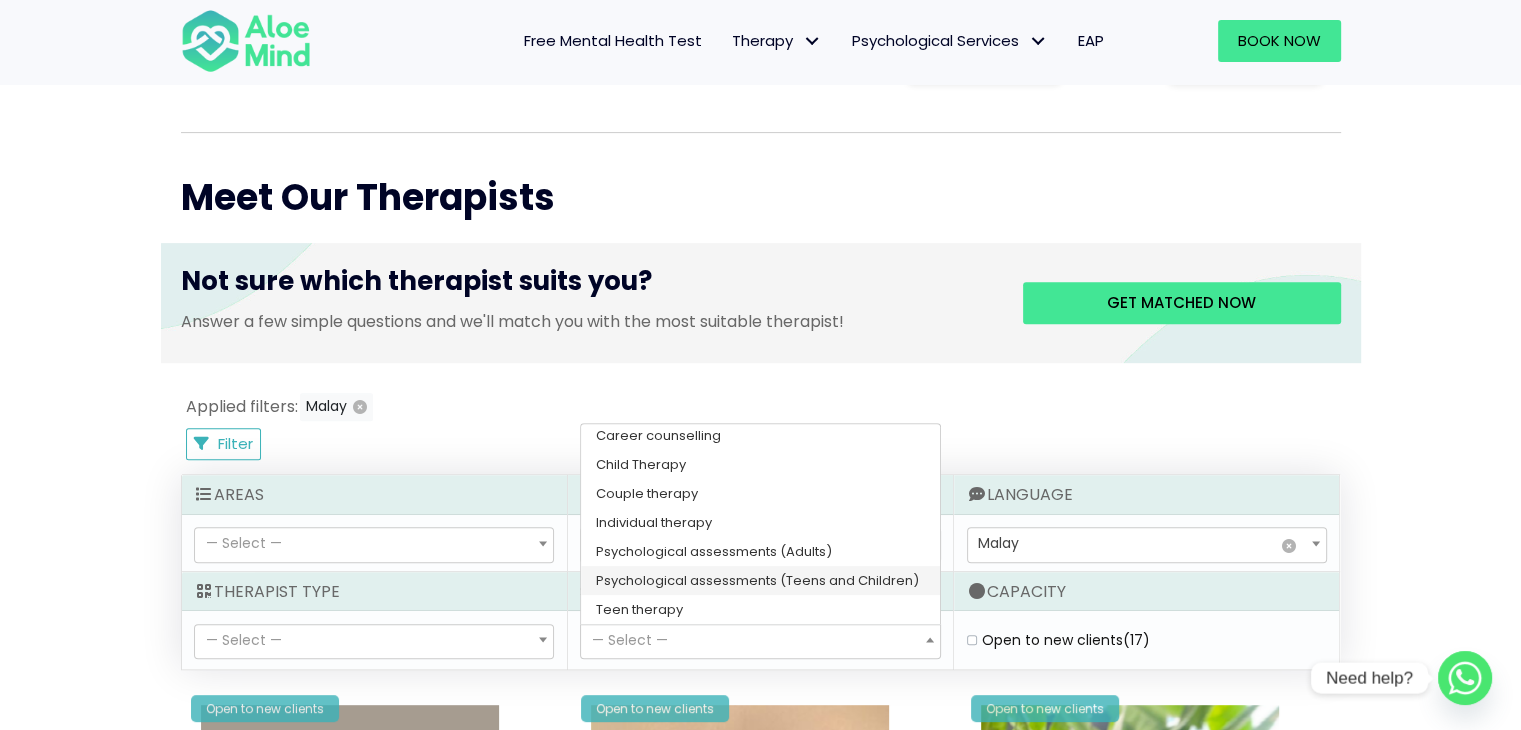 select on "182" 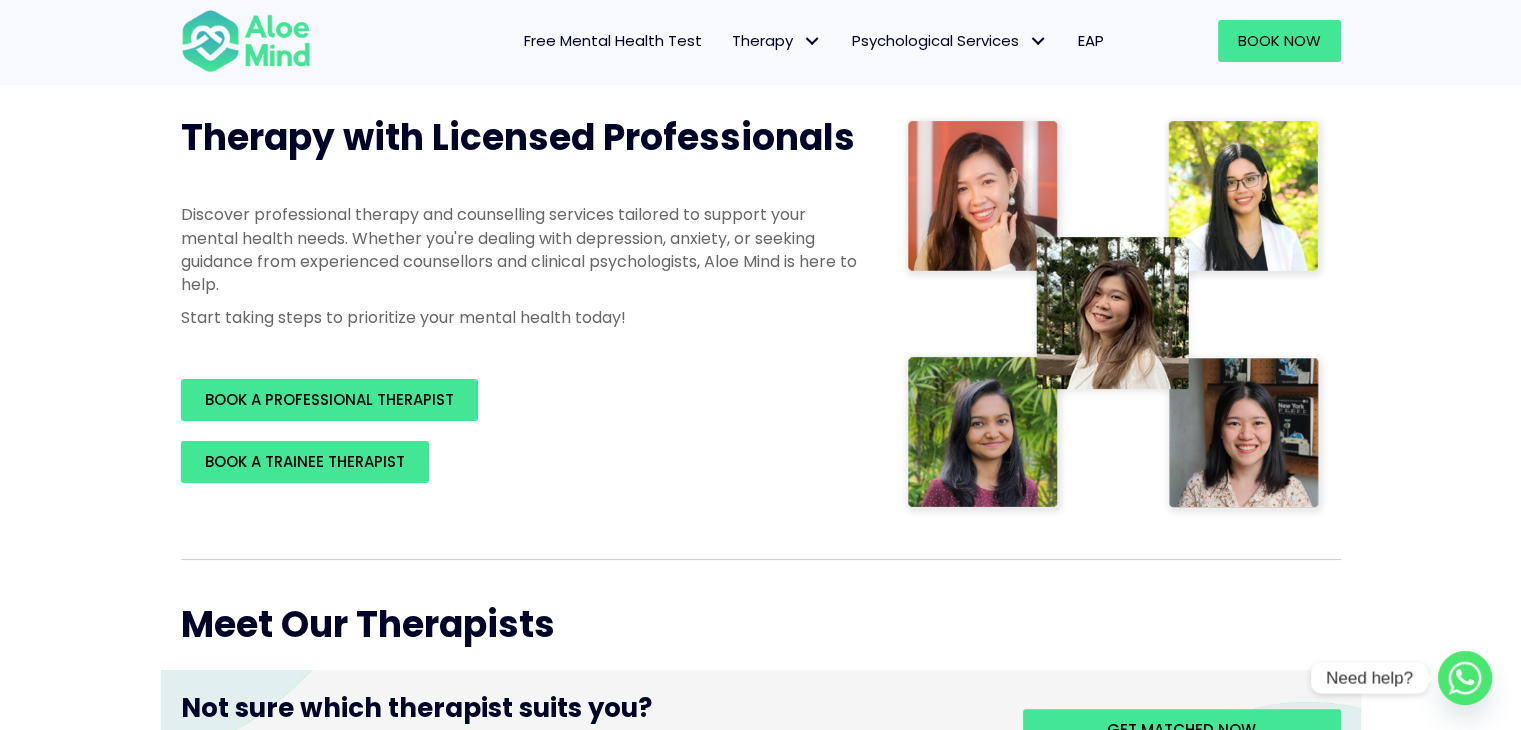 scroll, scrollTop: 460, scrollLeft: 0, axis: vertical 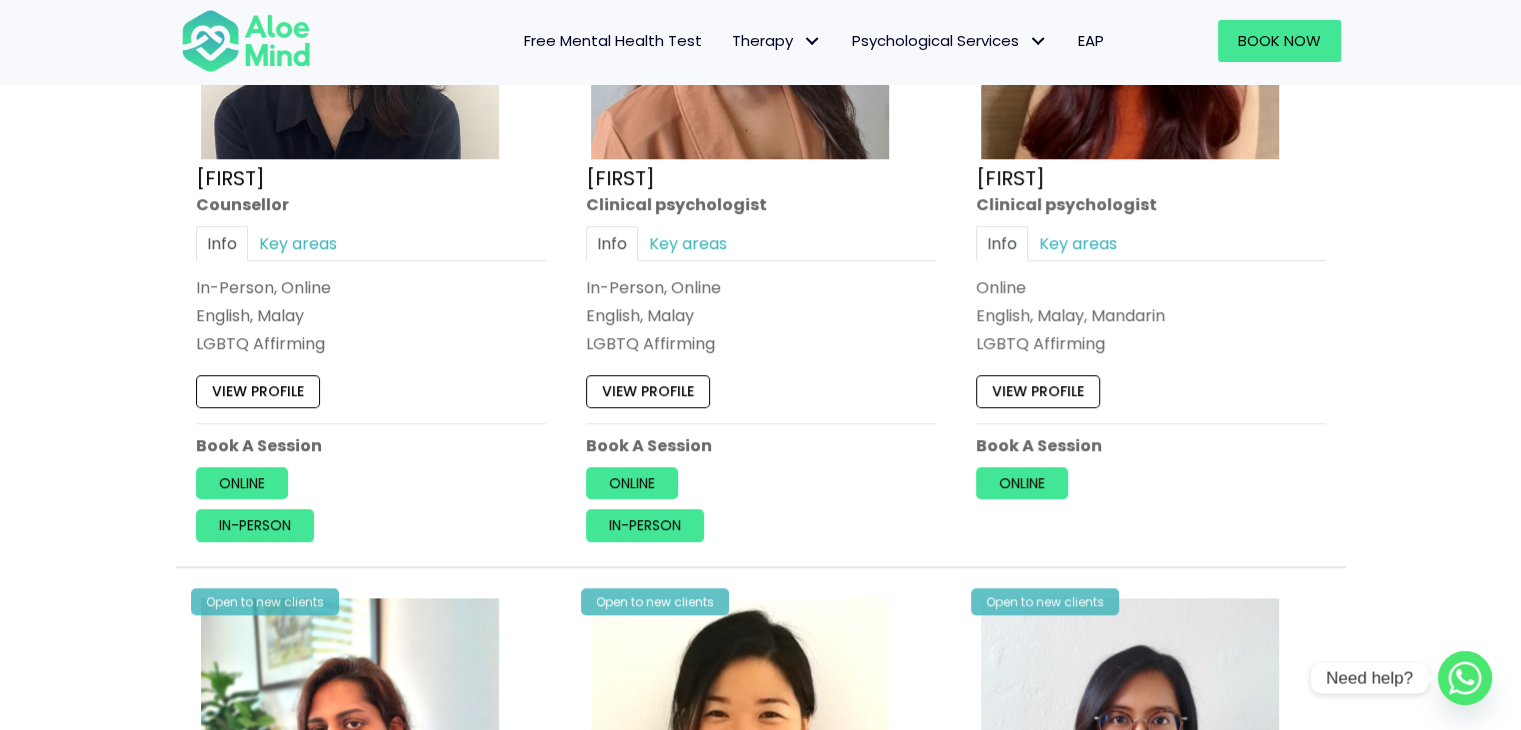 click on "Book a session
Search
Therapy with Licensed Professionals
Discover professional therapy and counselling services tailored to support your mental health needs. Whether you're dealing with depression, anxiety, or seeking guidance from experienced counsellors and clinical psychologists, Aloe Mind is here to help.
Start taking steps to prioritize your mental health today!
BOOK A PROFESSIONAL THERAPIST
BOOK A TRAINEE THERAPIST
Meet Our Therapists
Not sure which therapist suits you?
Get matched now" at bounding box center (760, 1573) 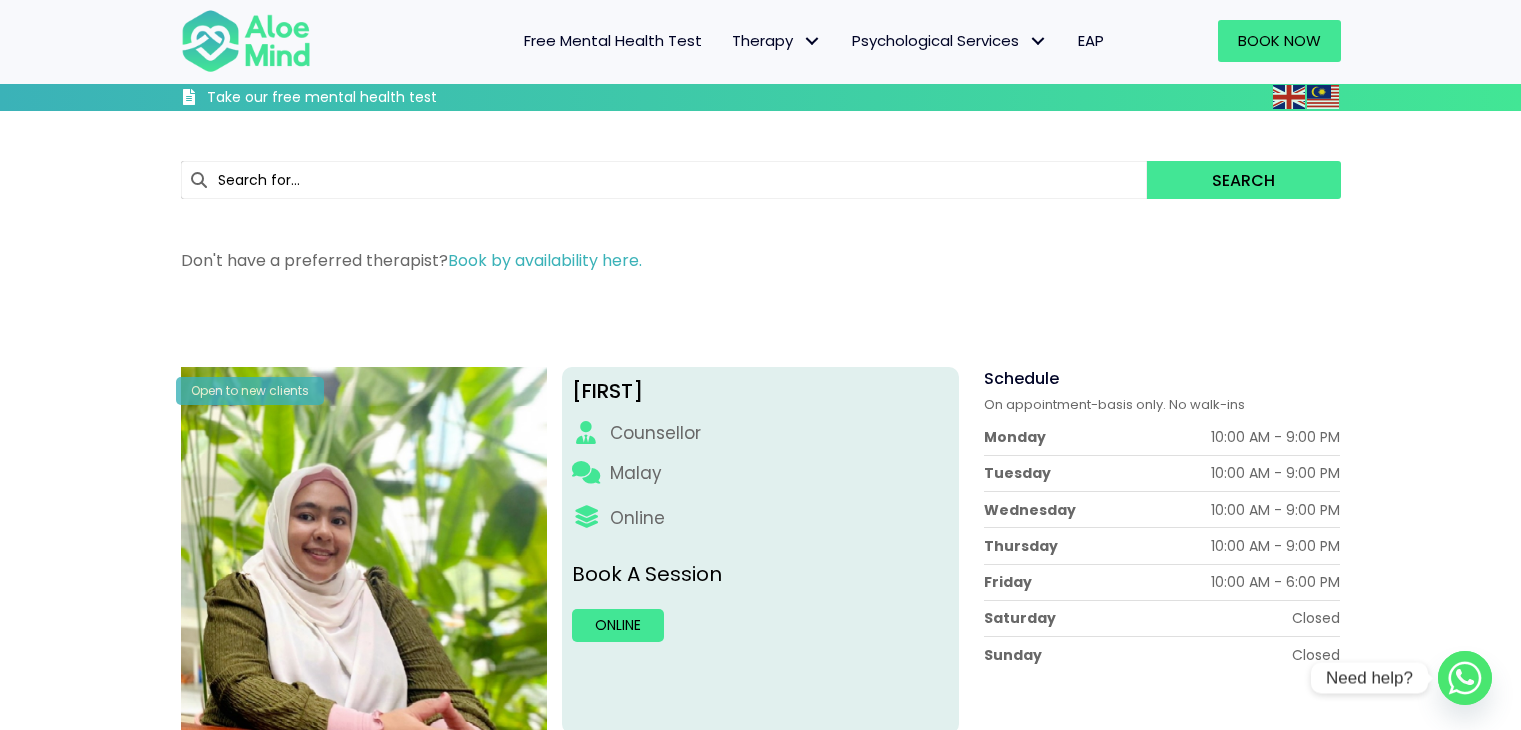 scroll, scrollTop: 247, scrollLeft: 0, axis: vertical 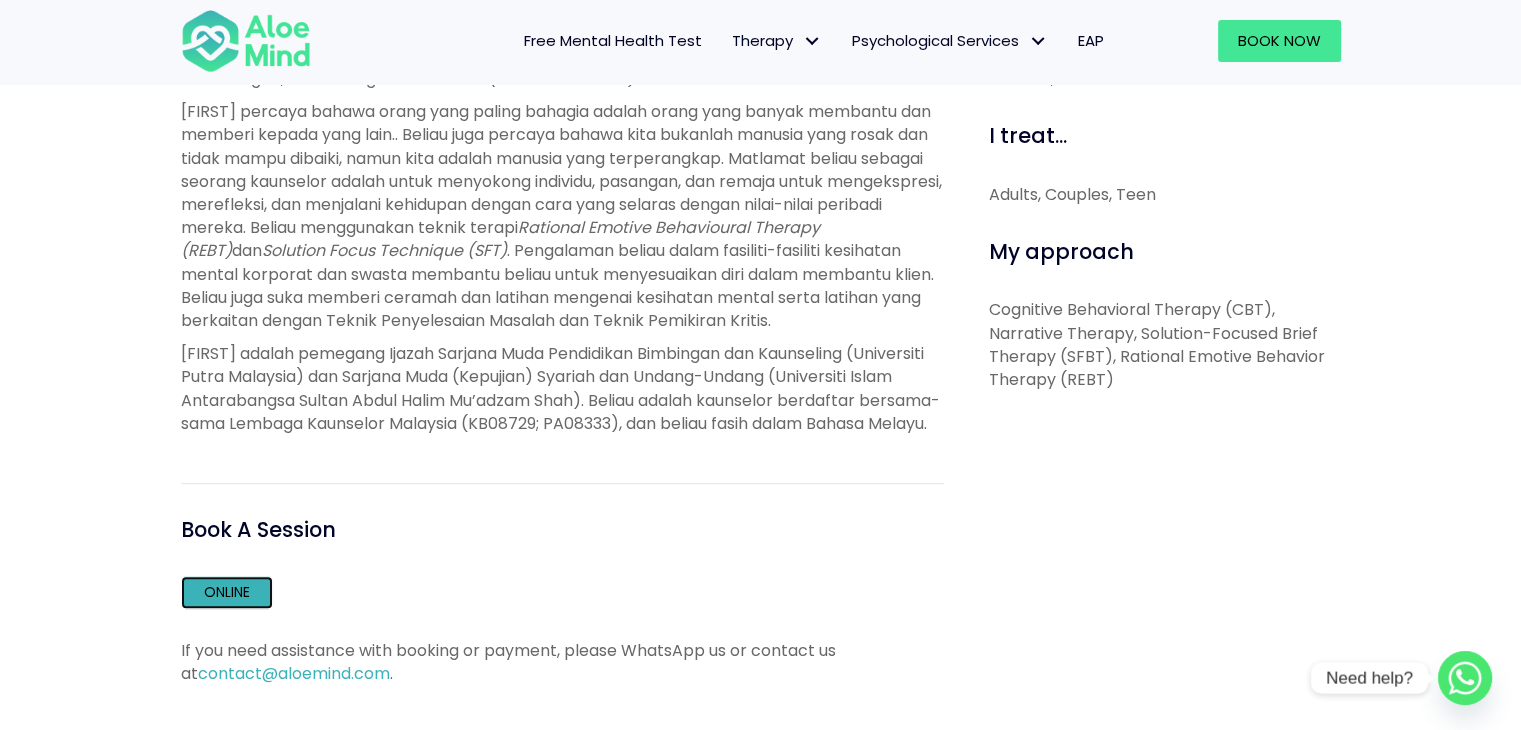 click on "Online" at bounding box center (227, 592) 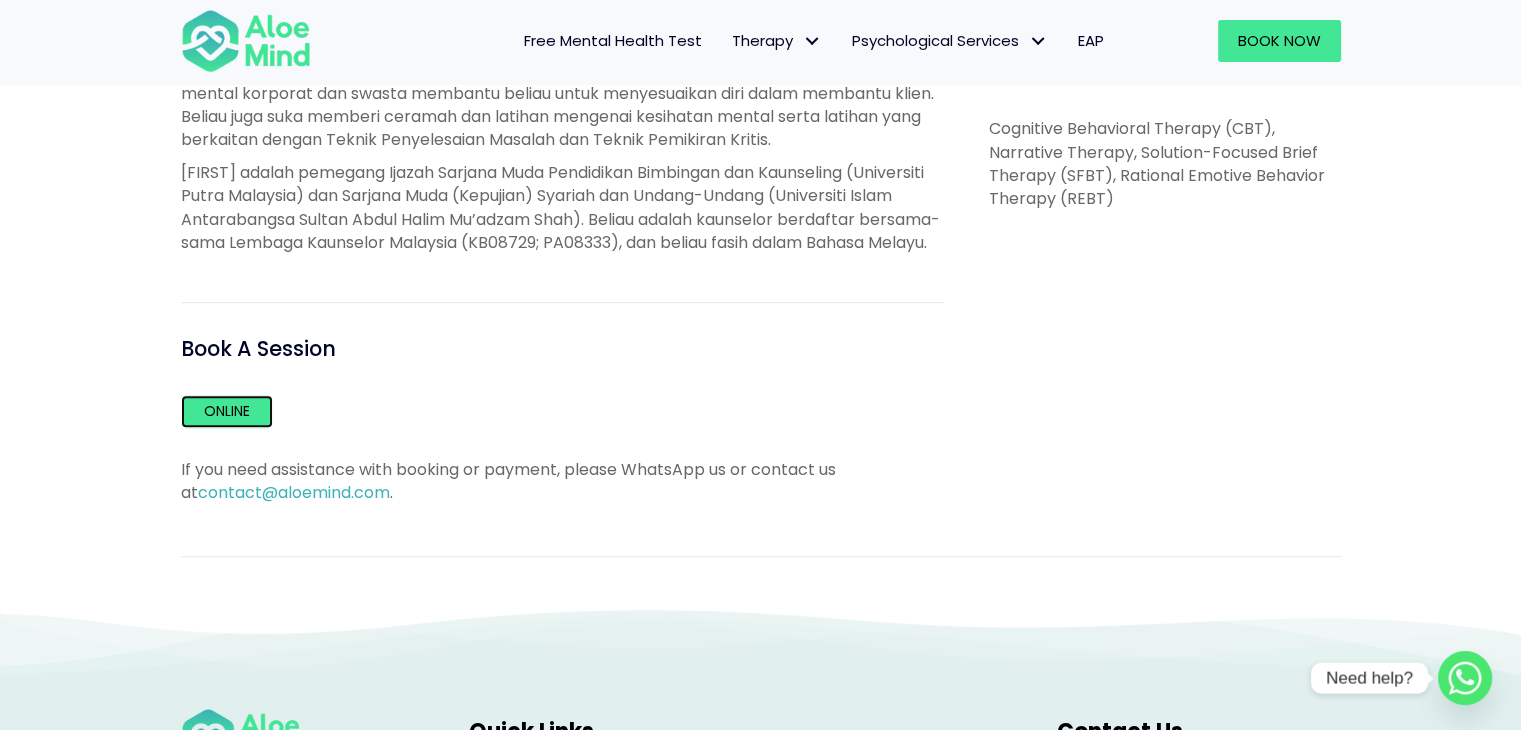 scroll, scrollTop: 872, scrollLeft: 0, axis: vertical 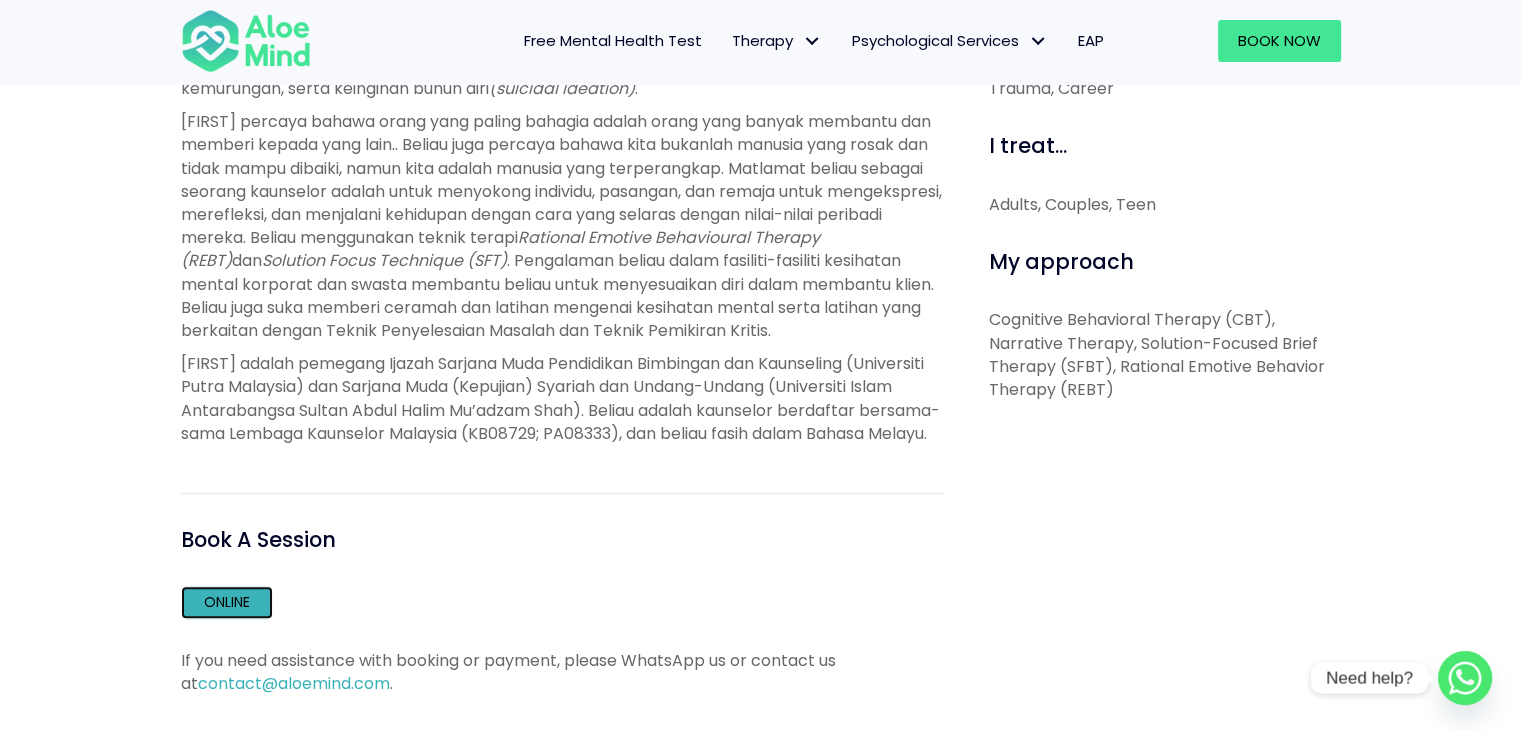 click on "Online" at bounding box center [227, 602] 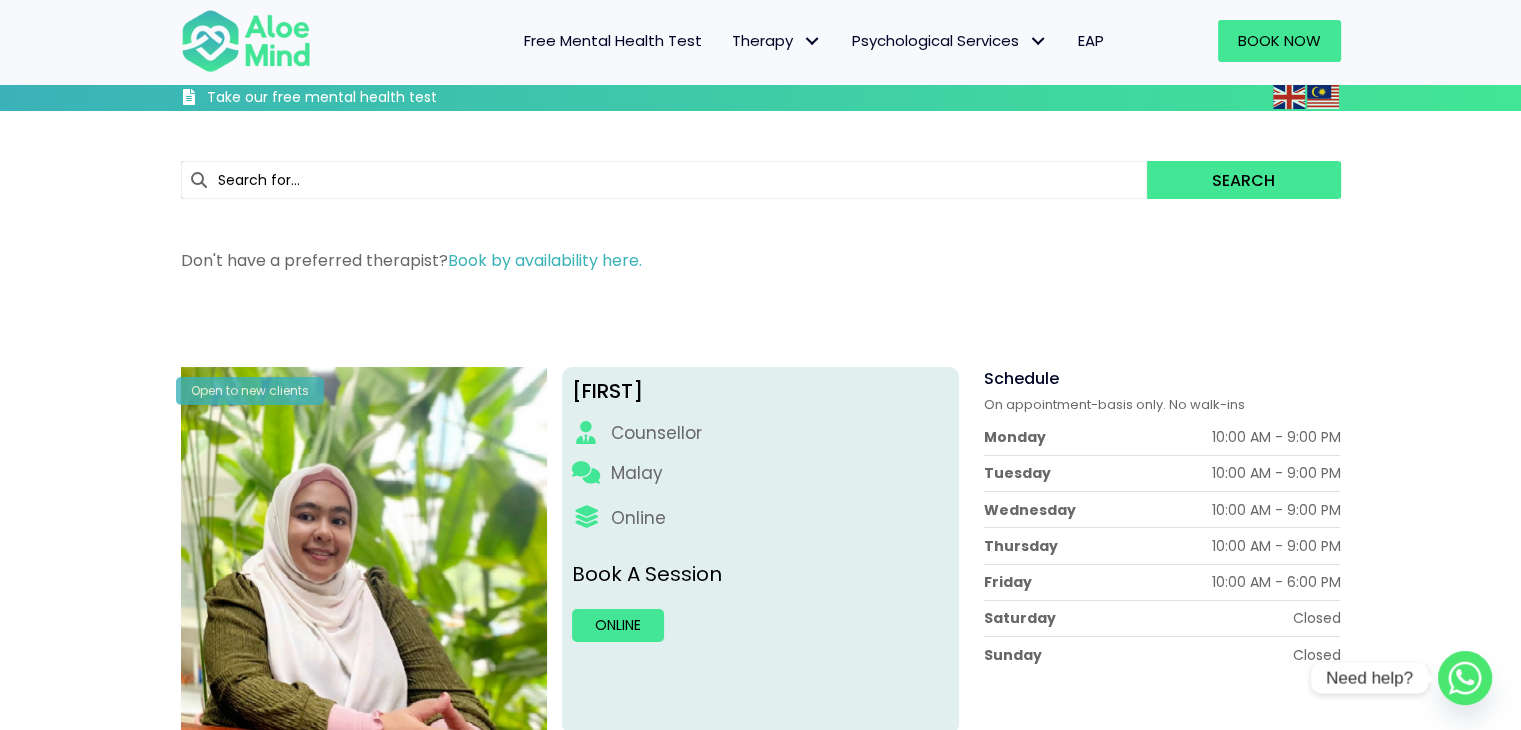 scroll, scrollTop: 220, scrollLeft: 0, axis: vertical 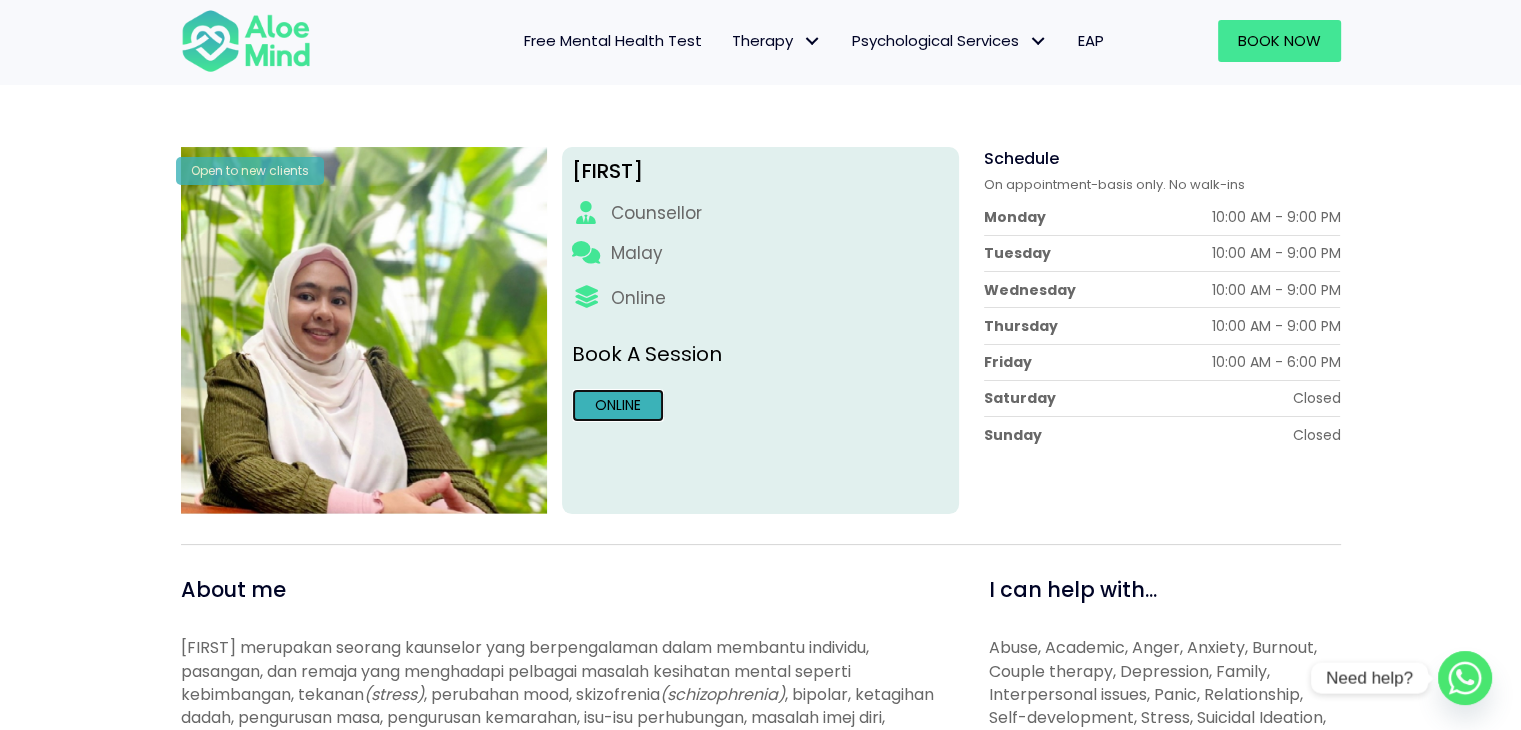 click on "Online" at bounding box center [618, 405] 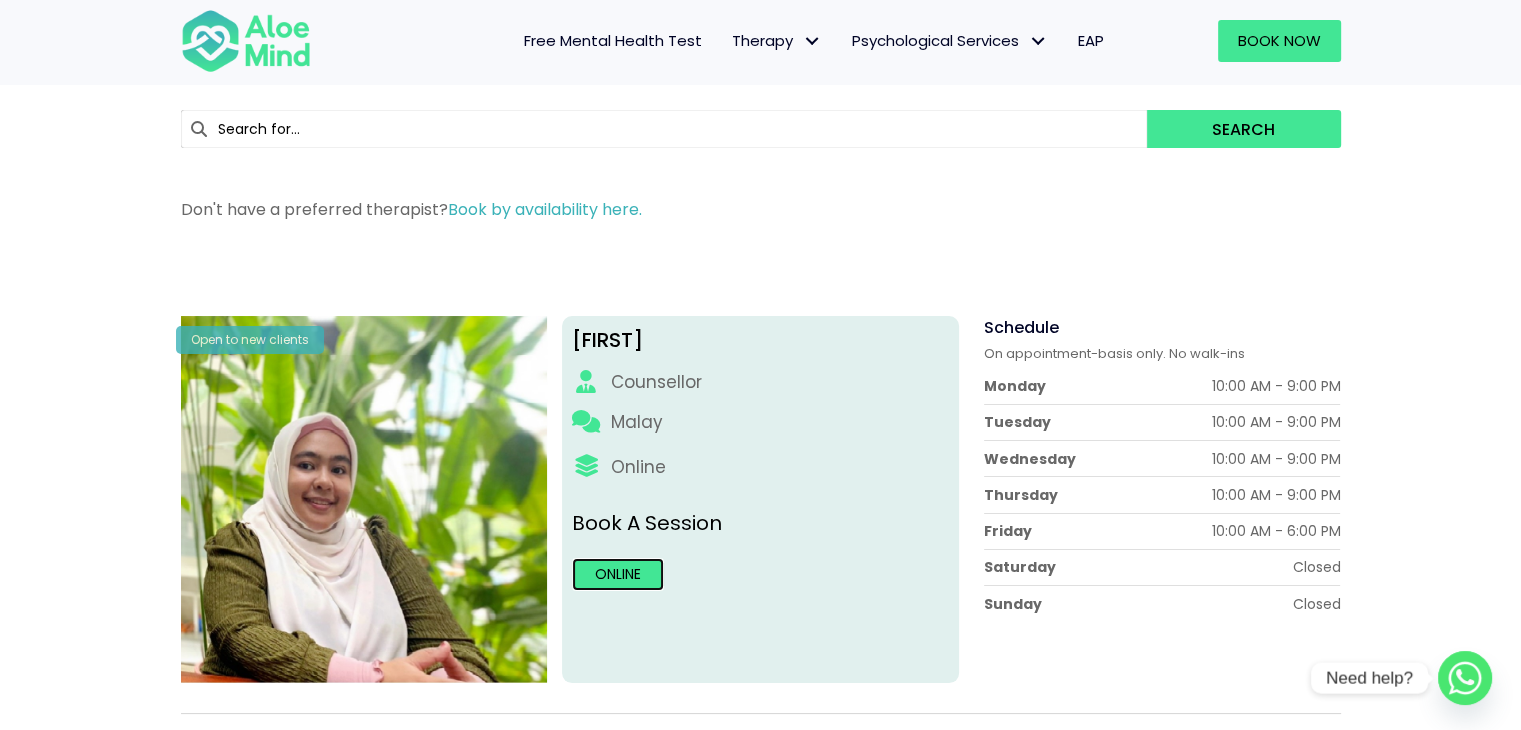 scroll, scrollTop: 0, scrollLeft: 0, axis: both 